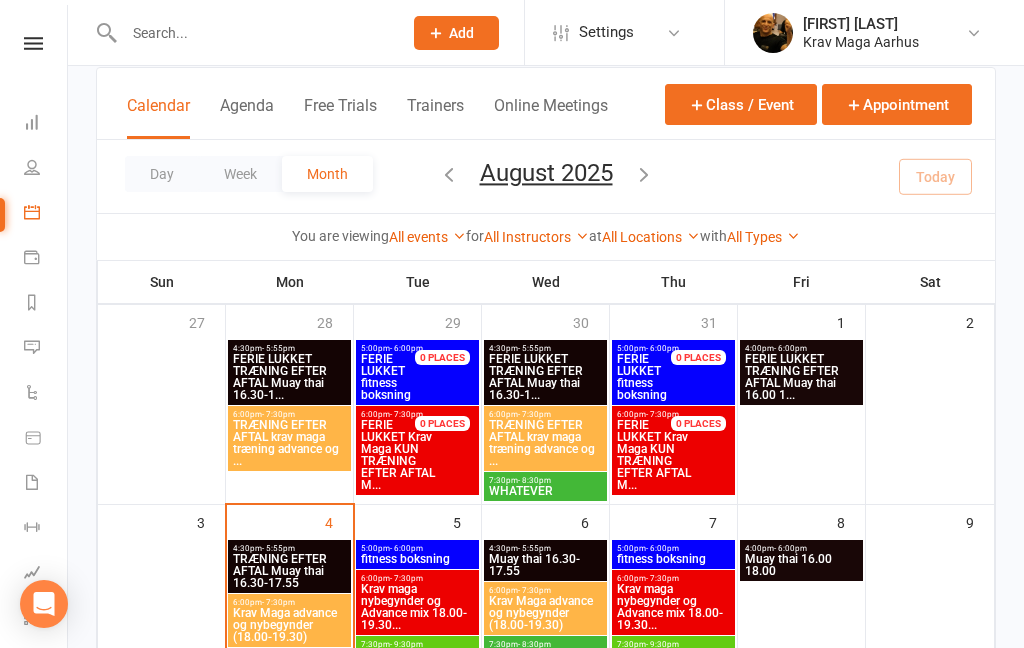 click at bounding box center (242, 32) 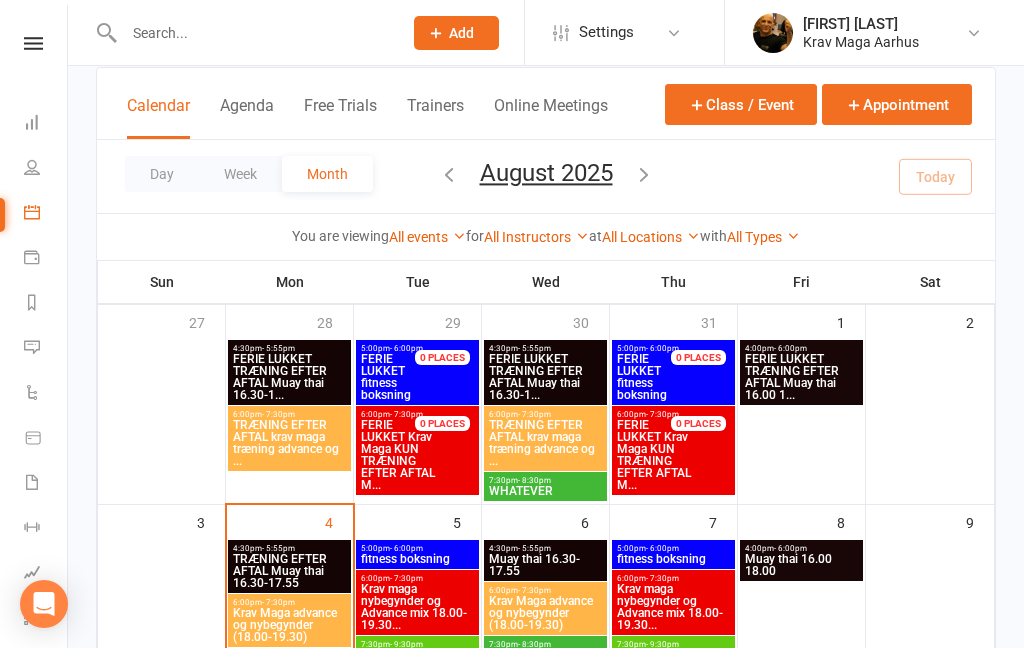 click at bounding box center (253, 33) 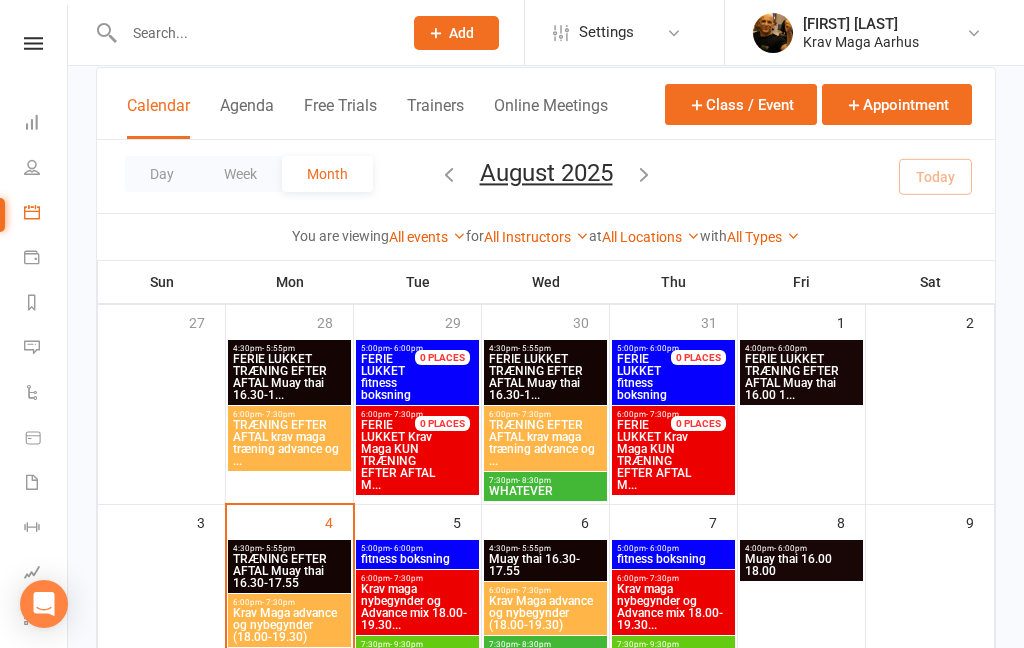 paste on "[FIRST] [LAST]" 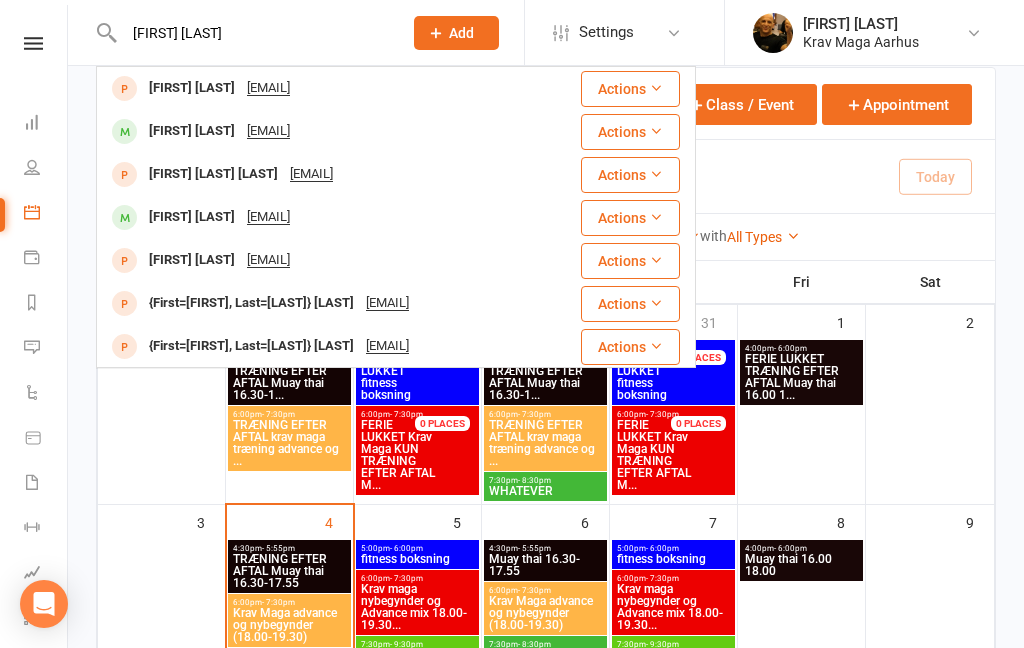 type on "[FIRST] [LAST]" 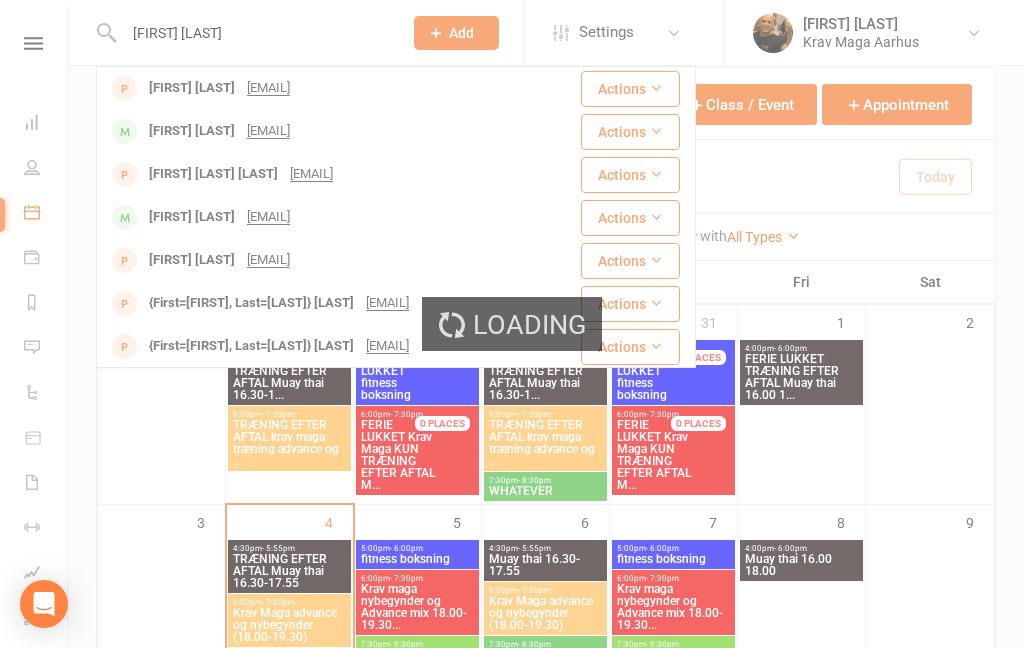 type 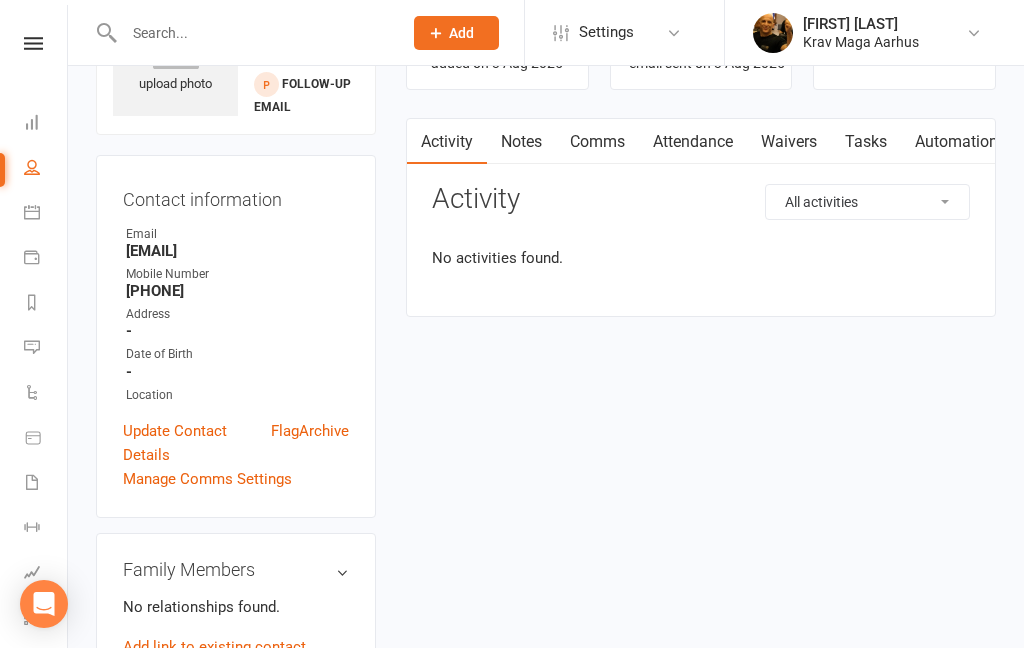 scroll, scrollTop: 0, scrollLeft: 0, axis: both 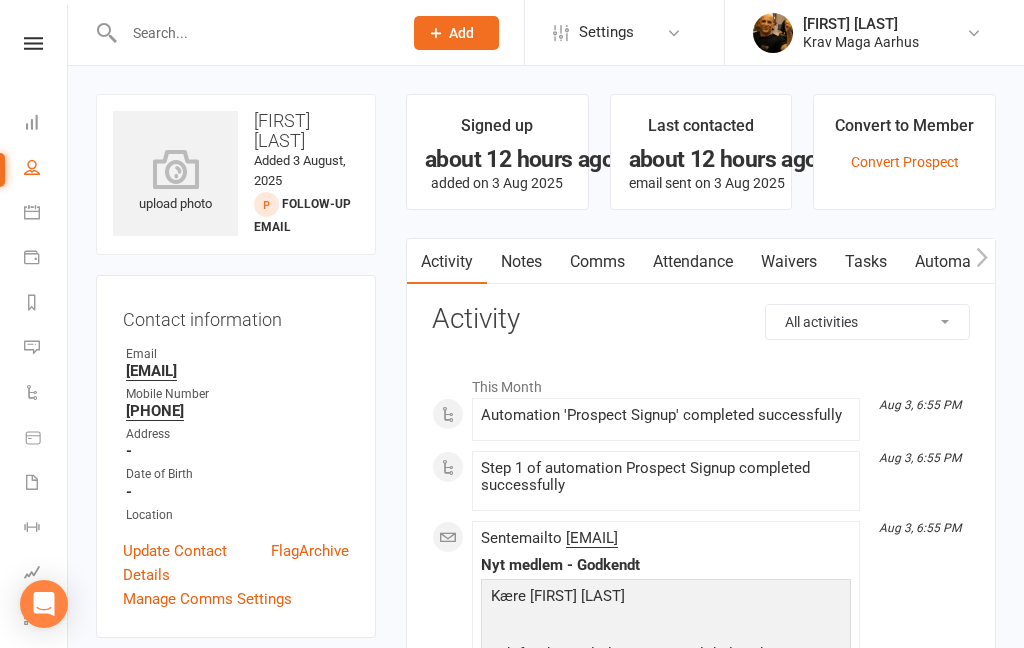 click on "Comms" at bounding box center [597, 262] 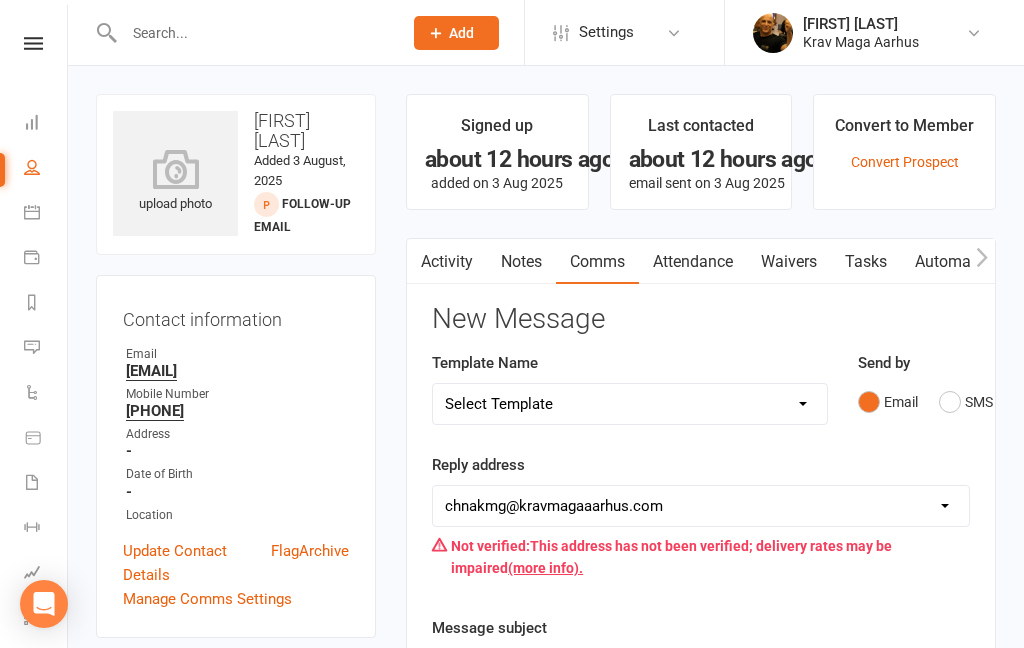 click on "Select Template [Email] 001(prospect)self defence  +fitness+  Invite to Free Class [Email] aflysning træning [Email] booking [SMS] booking [Email] efter intro krav Maga [Email] fejl i betaling [Email] gratis prøvuge +fri class (1/2) [SMS] helligdage [Email] helligdage [Email] invitation til kvinder   prøveuger [Email] invitation til prøveuge 1530 -1655 [Email] invitation til prøveuge morgen træning [Email] jul hilsner [SMS] jul hilsner [Email] krav maga sommer ferie [Email] Kvindernes Internationale Kampdag 8 Marts [Email] Medlem Aktiveret [Email] medlemskab i bero [Email] medlemskab i bero (1) [Email] opsigelse af medlemskab afslutning svare [Email] påsken [Email] prospect efter prøve uge [Email] Workshop&seminarer [SMS] vigtigt info Muay Thai sms [SMS] Krav Maga Aarhus Vigtigt Info [Email] vigtigt info Muay Thai [Email] opsigelse af medlemskab svare [Email] kurser plan [Email] [NY] Invitation til prøveuge 2025 [Email] gratis intro for muay thai [Email] Memberships  Muay Thai/Krav maga" at bounding box center [630, 404] 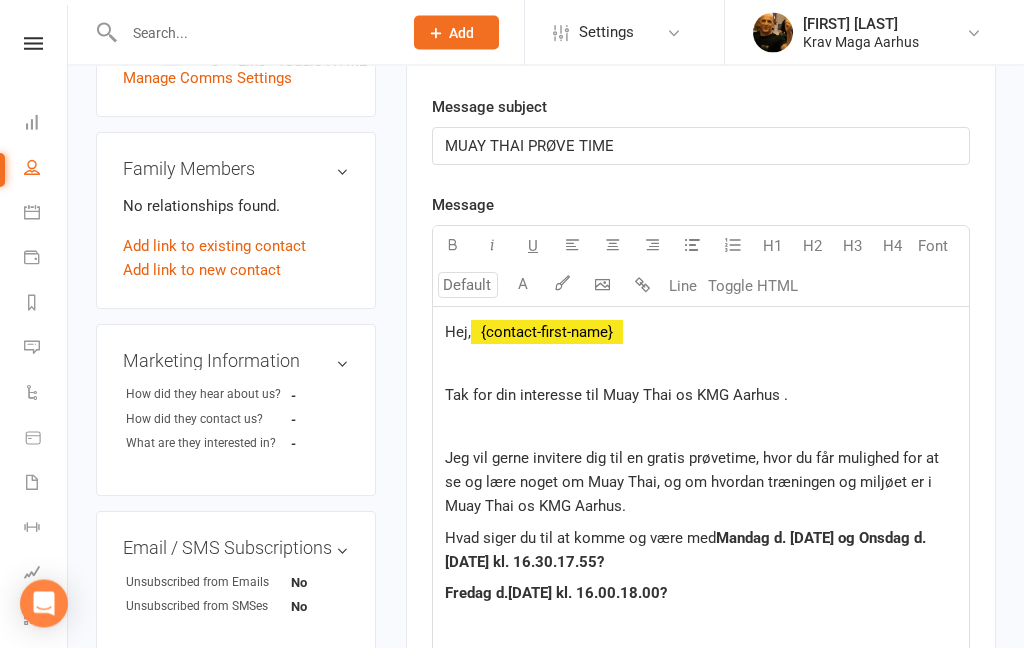 scroll, scrollTop: 529, scrollLeft: 0, axis: vertical 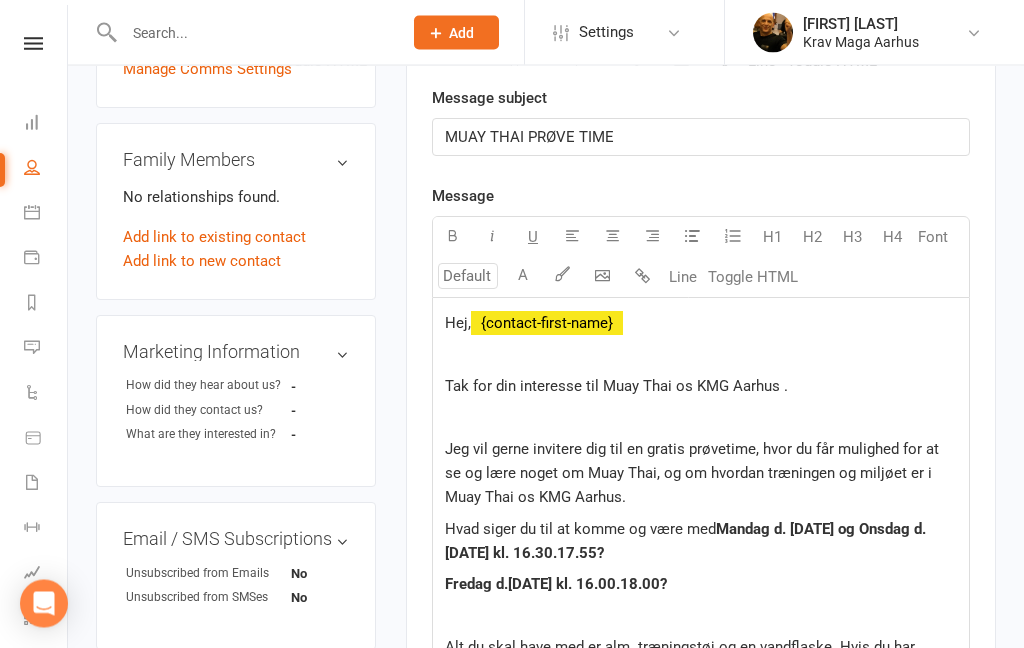 click on "Hej, ﻿ {contact-first-name}   Tak for din interesse til Muay Thai os KMG Aarhus .   Jeg vil gerne invitere dig til en gratis prøvetime, hvor du får mulighed for at se og lære noget om Muay Thai, og om hvordan træningen og miljøet er i  Muay Thai os KMG Aarhus. Hvad siger du til at komme og være med   Mandag d. [DATE] og Onsdag d. [DATE] kl. 16.30.17.55?  Fredag d.[DATE] kl. 16.00.18.00?   Alt du skal have med er alm. træningstøj og en vandflaske. Hvis du har følgende udstyr, så tag det med: , tand- og skinnebensbeskytter book dig ind den dato du vil på vores hjemmesiden så vi ved Hvornår du kommer her linket  .  $   https://www.kravmagaaarhus.com/book-class $
Der er mulighed for omklædning og bad, hvis det skulle være nødvendigt.
$   https://www.kravmagaaarhus.com/kontakt $
Husk at kom i god tid 25 minutter før holdstart . Bliver du forhindret, er det vigtigt, at du afbestiller tiden. du kan mail os eller  ringe  Mvh KMG Aarhus" 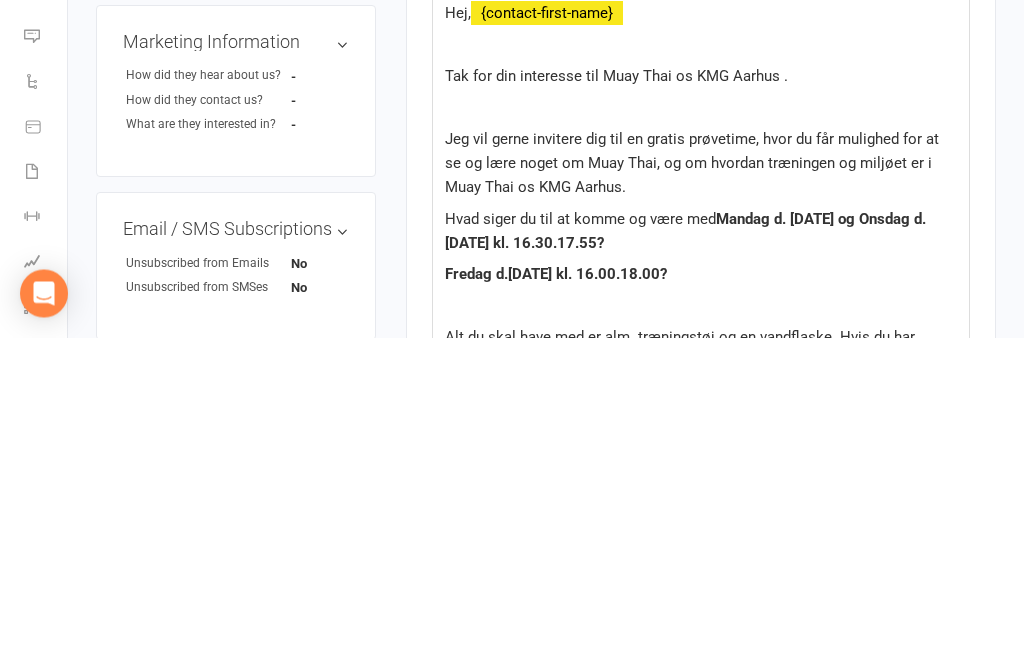click on "Fredag d.[DATE] kl. 16.00.18.00?" 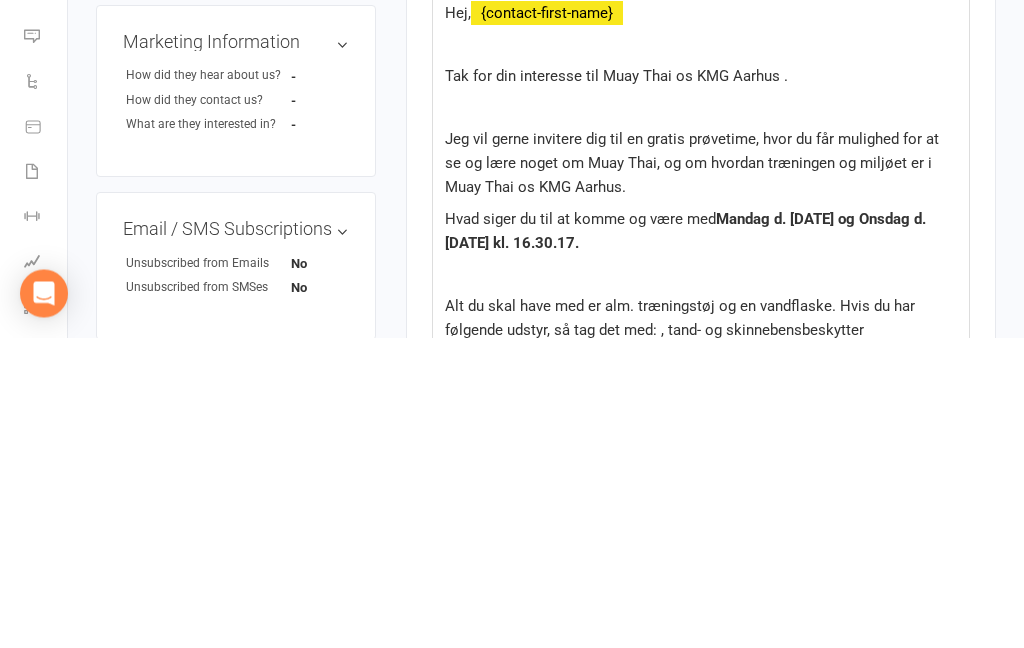 click on "Hvad siger du til at komme og være med   Mandag d. [DATE] og Onsdag d. [DATE] kl. 16.30.17." 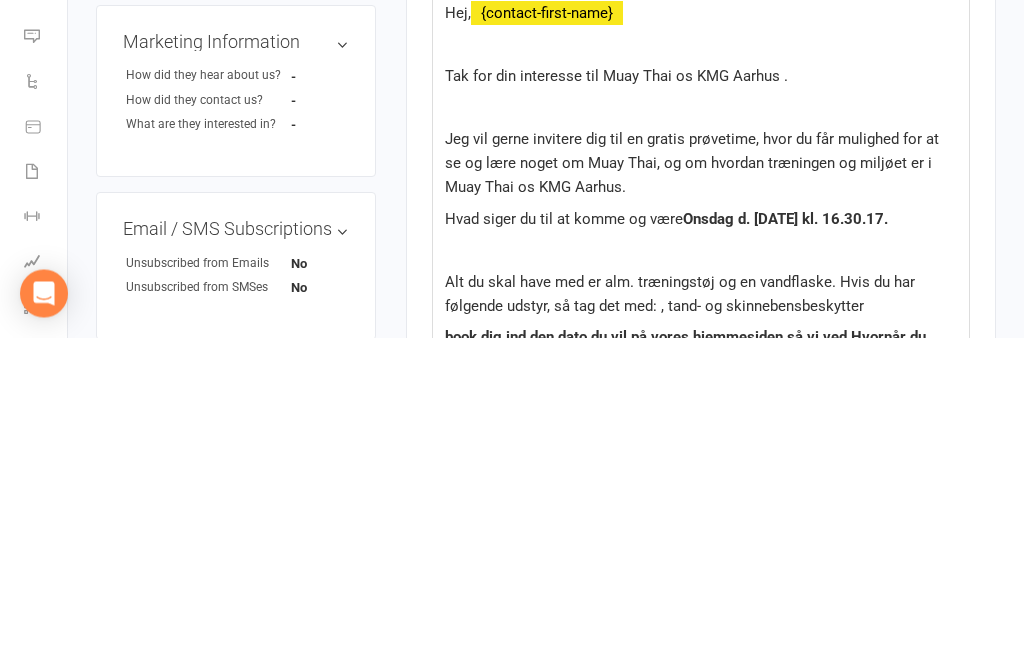 click on "Onsdag d. [DATE] kl. 16.30.17." 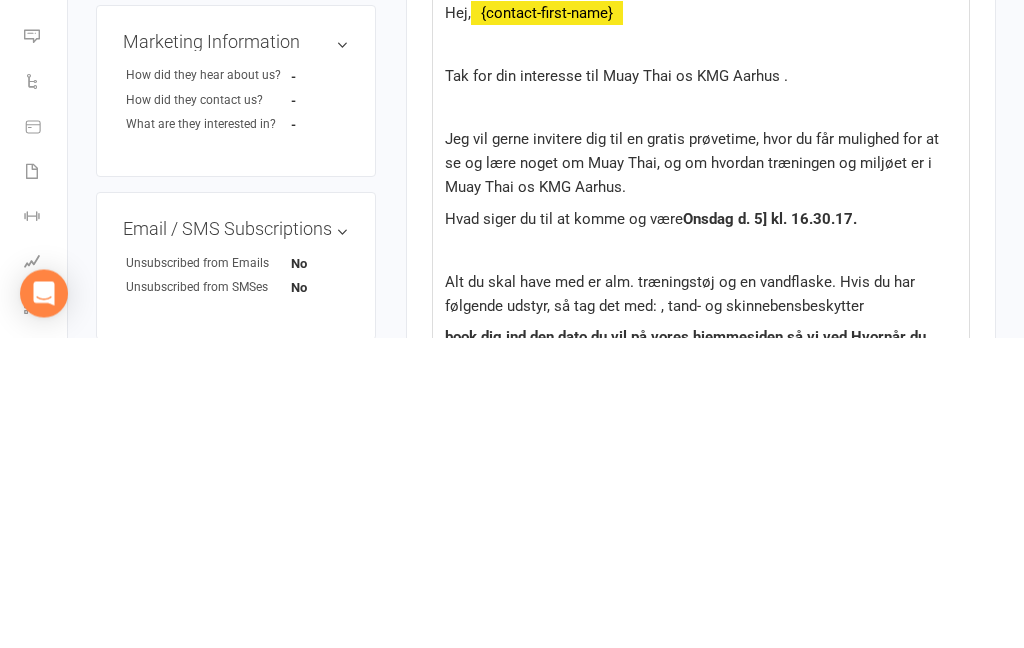 type 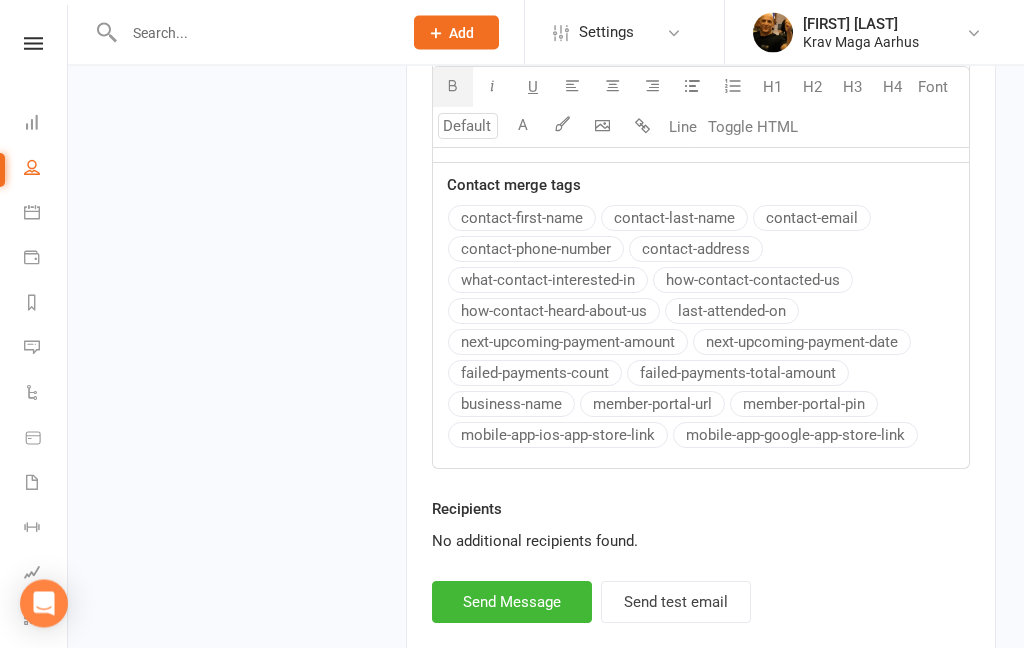 scroll, scrollTop: 1624, scrollLeft: 0, axis: vertical 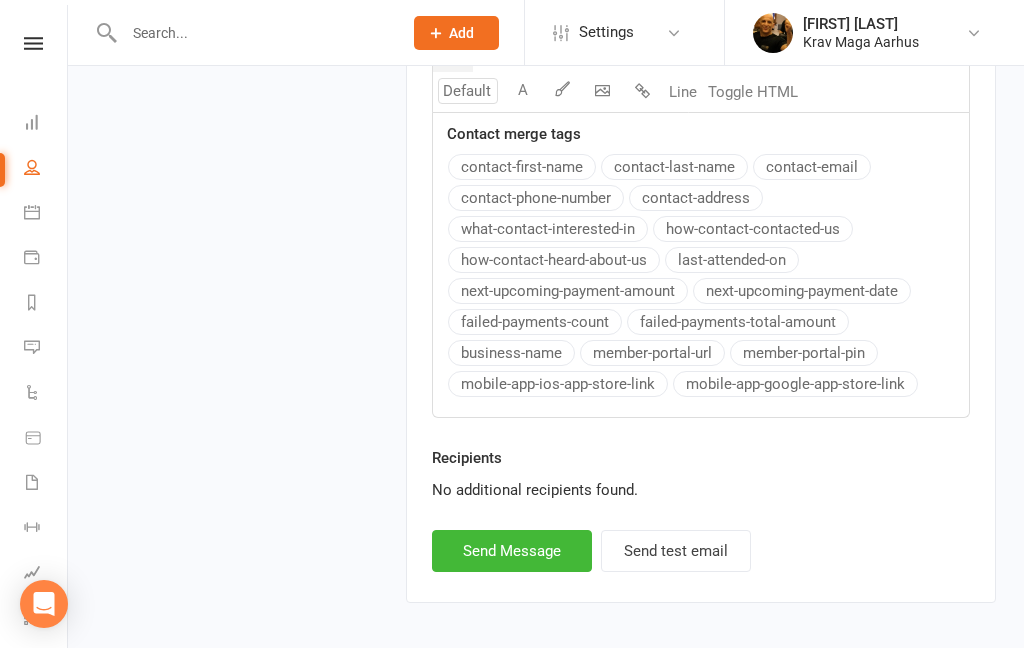 click on "Send Message" at bounding box center (512, 551) 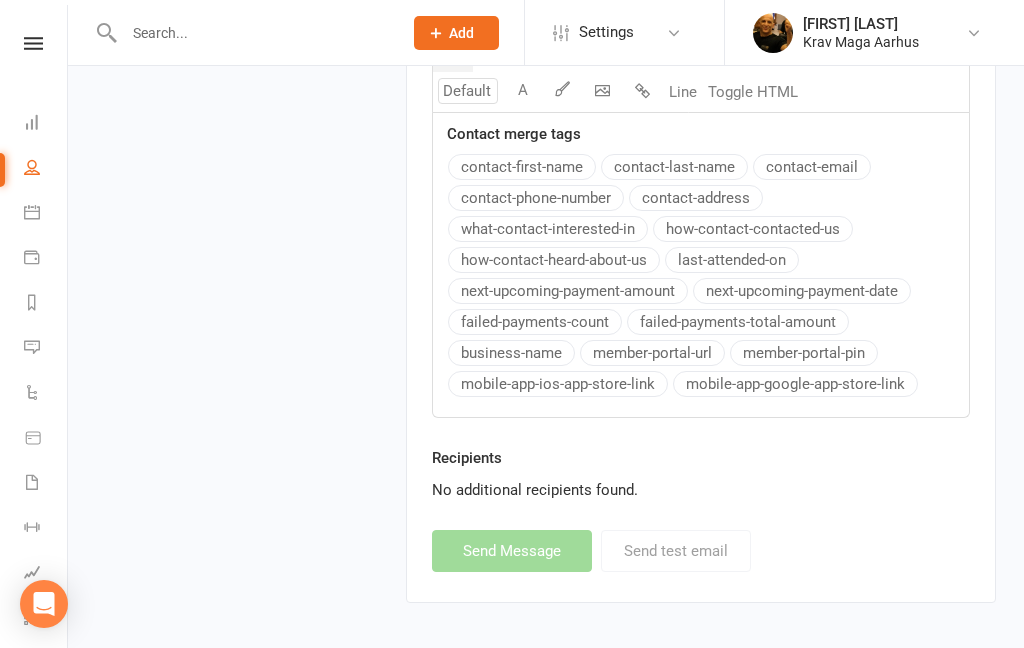 select 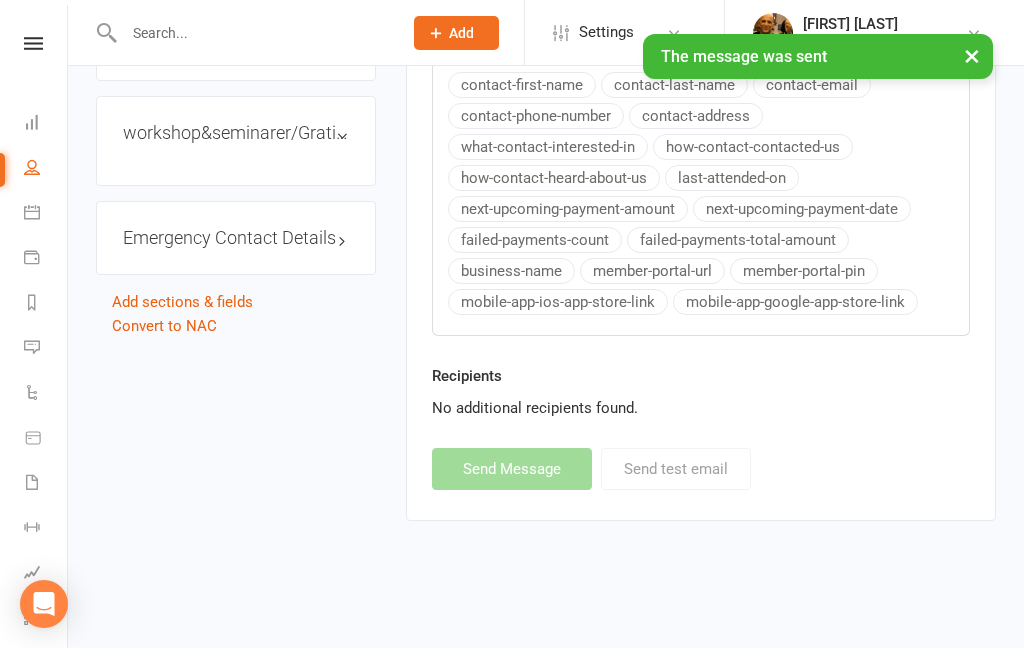 scroll, scrollTop: 1016, scrollLeft: 0, axis: vertical 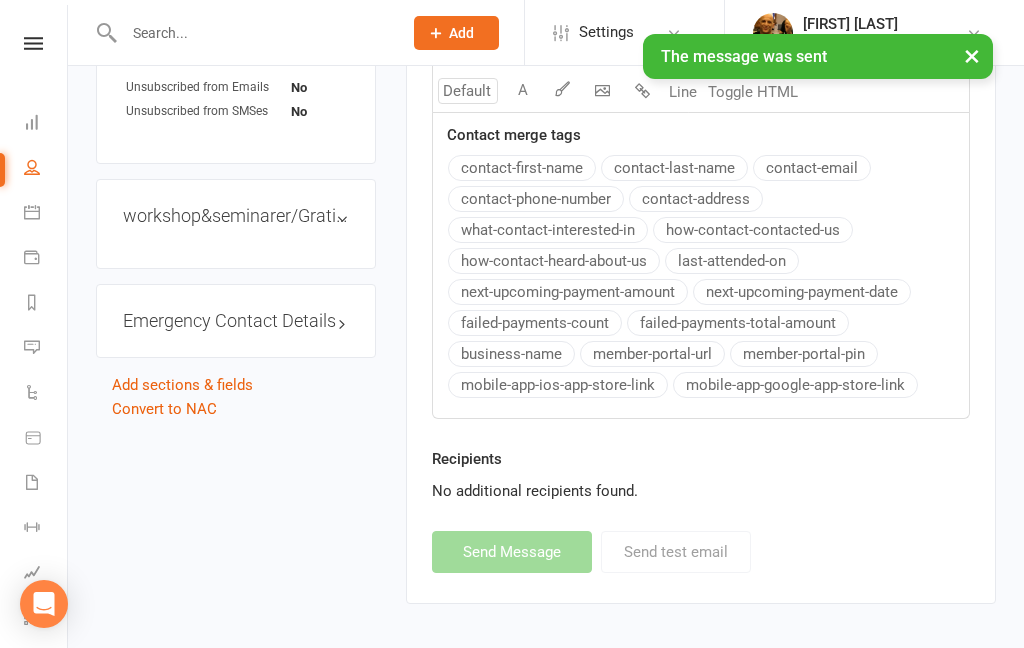 click on "× The message was sent" at bounding box center [499, 34] 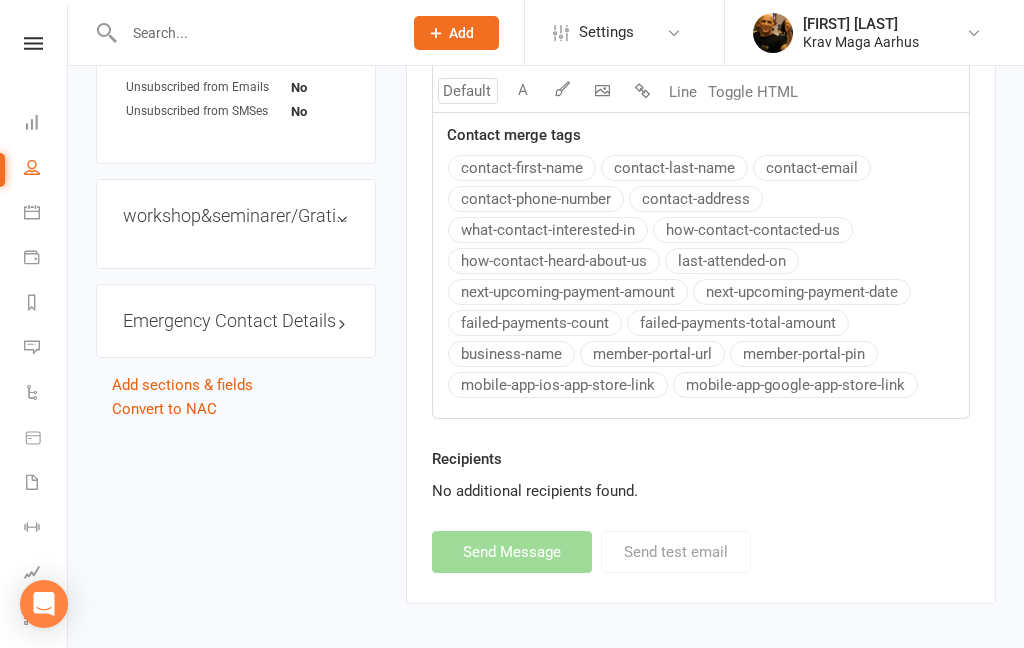 click at bounding box center [33, 43] 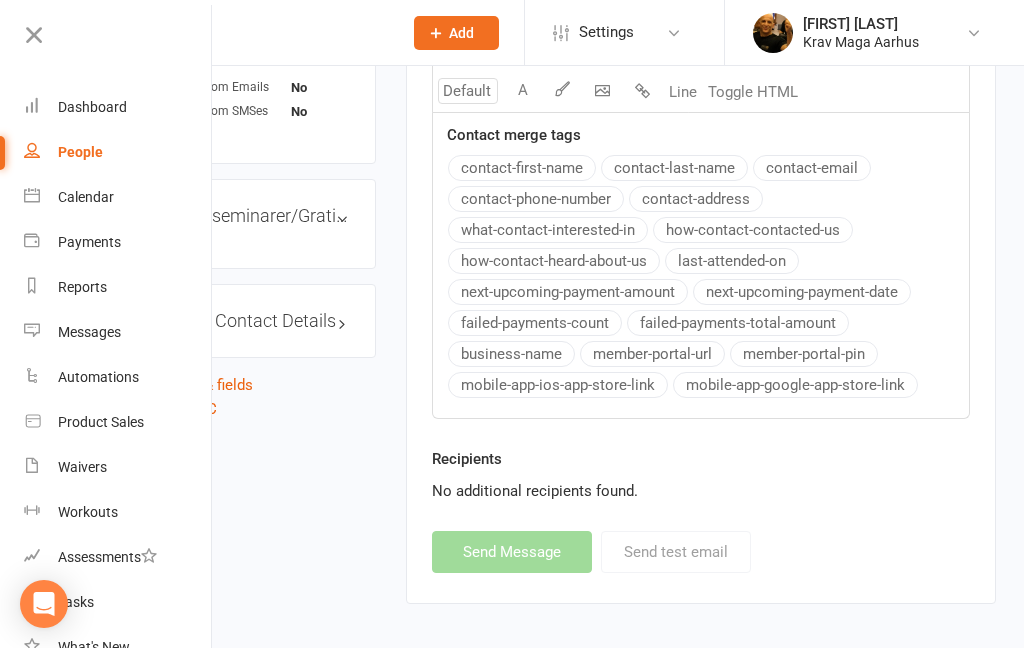 click on "Dashboard" at bounding box center [92, 107] 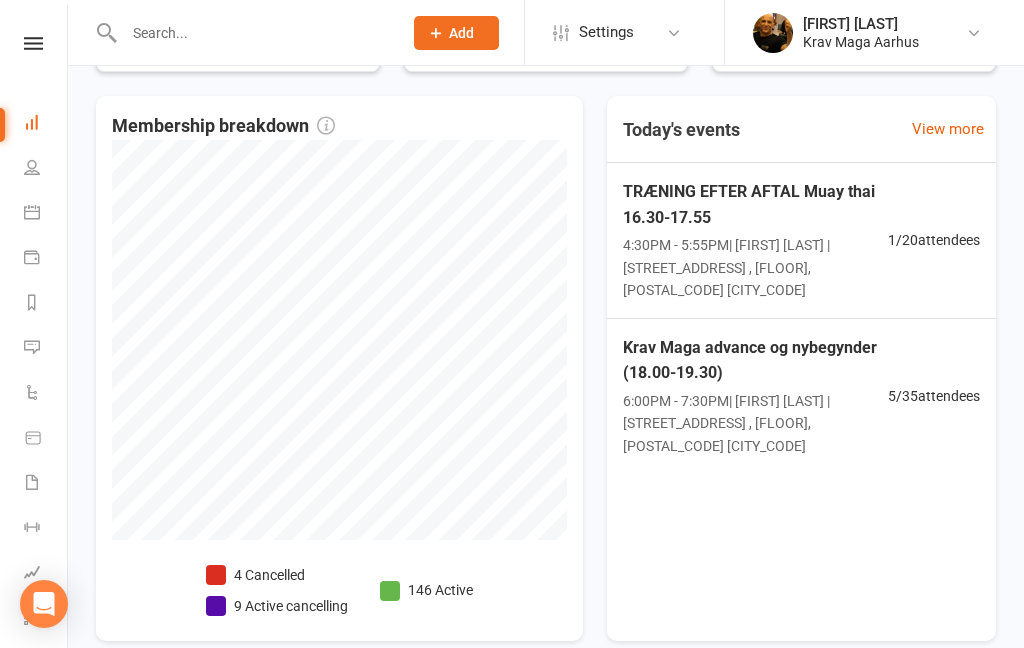 scroll, scrollTop: 566, scrollLeft: 0, axis: vertical 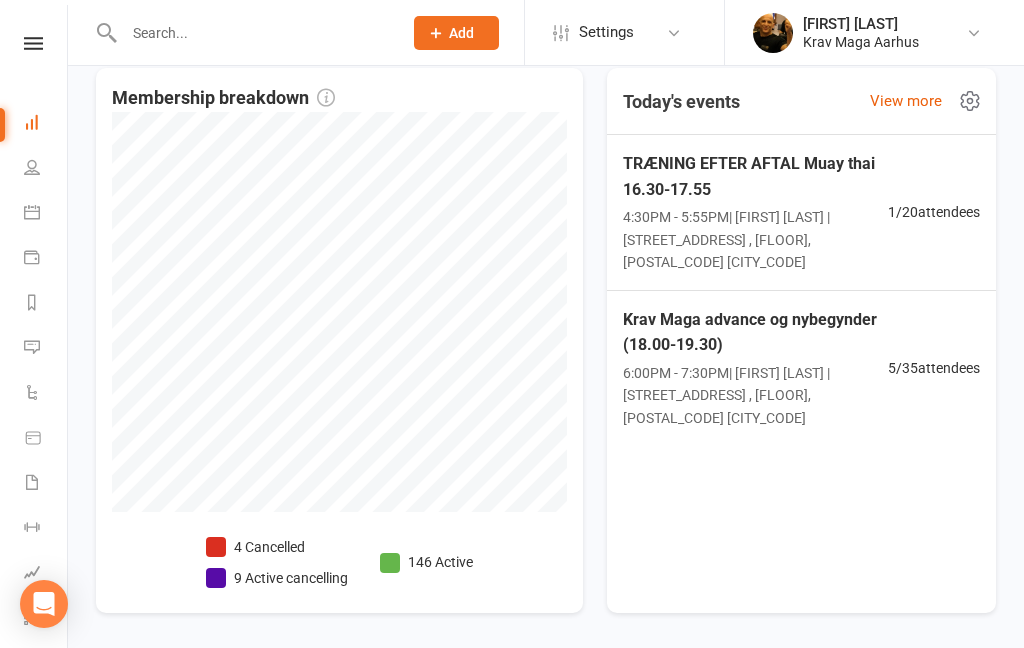 click on "Krav Maga advance og nybegynder  (18.00-19.30)" at bounding box center [755, 332] 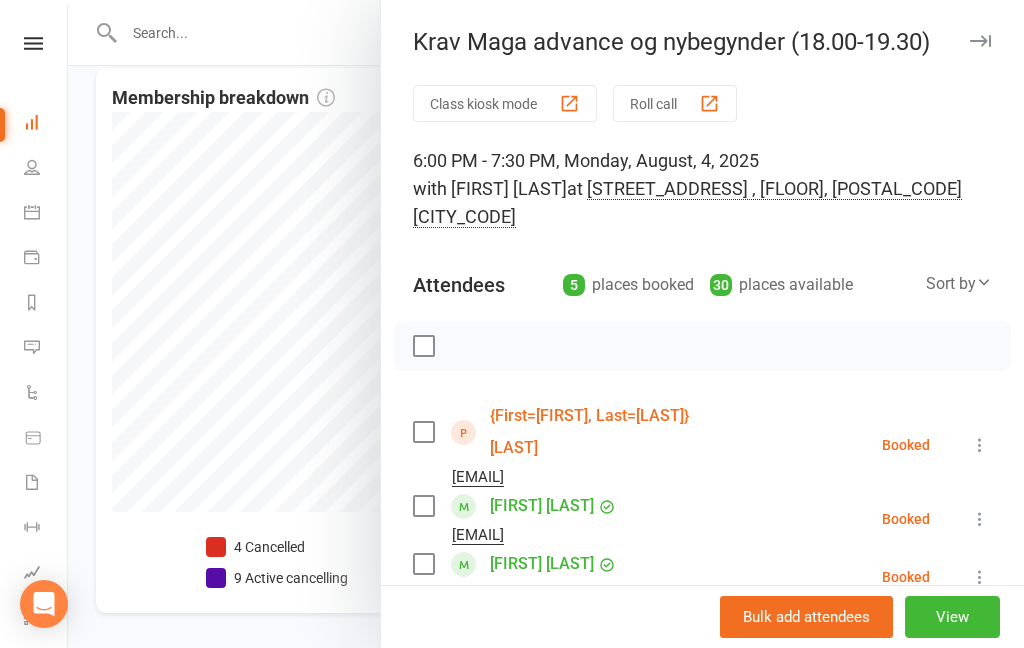 scroll, scrollTop: 0, scrollLeft: 0, axis: both 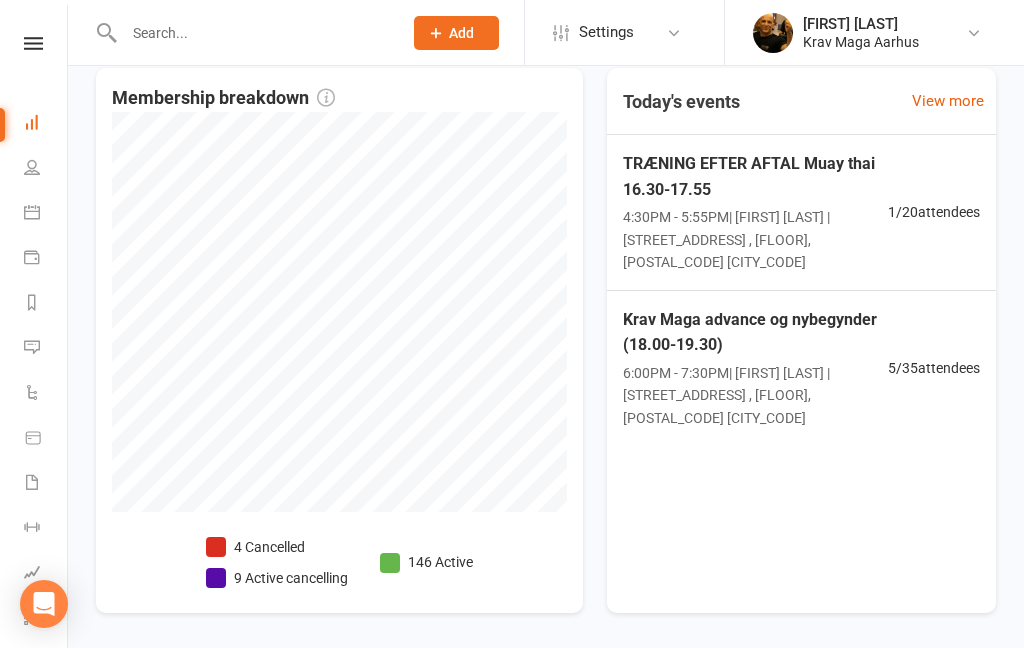 click on "Clubworx Dashboard People Calendar Payments Reports Messages   Automations   Product Sales Waivers   Workouts   Assessments  Tasks   What's New Check-in Kiosk modes General attendance Roll call Class check-in" at bounding box center (34, 329) 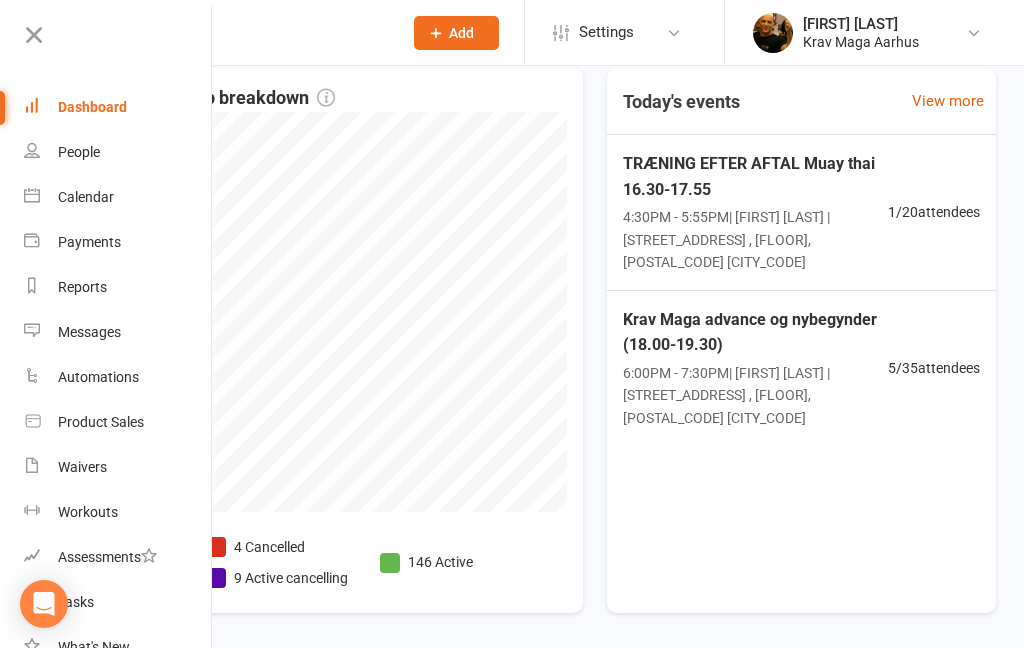 click on "Dashboard" at bounding box center (92, 107) 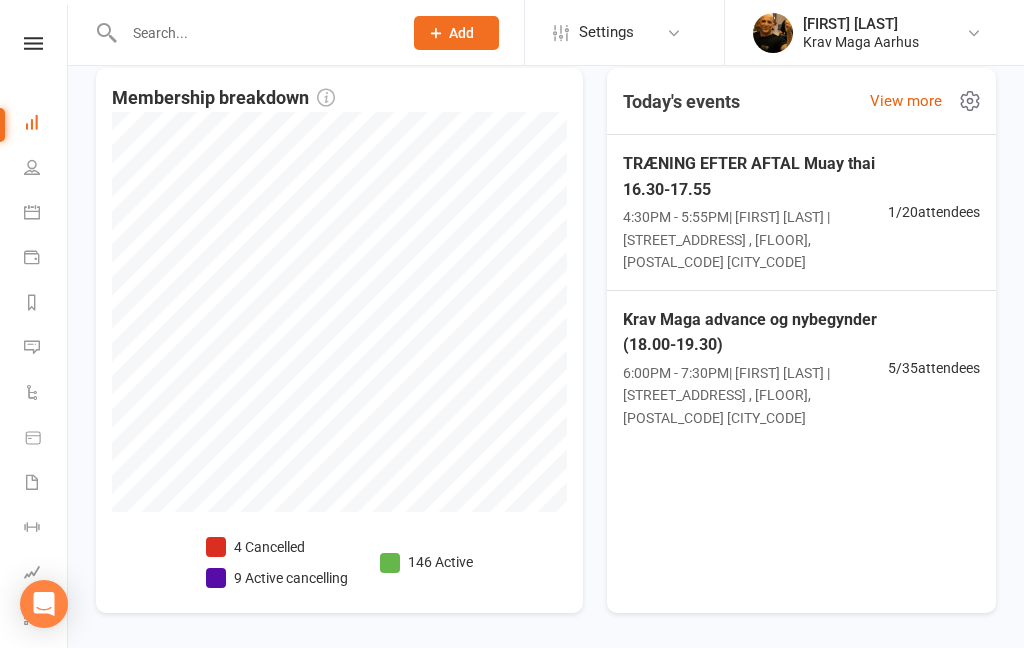 click on "TRÆNING EFTER AFTAL Muay thai 16.30-17.55" at bounding box center (755, 176) 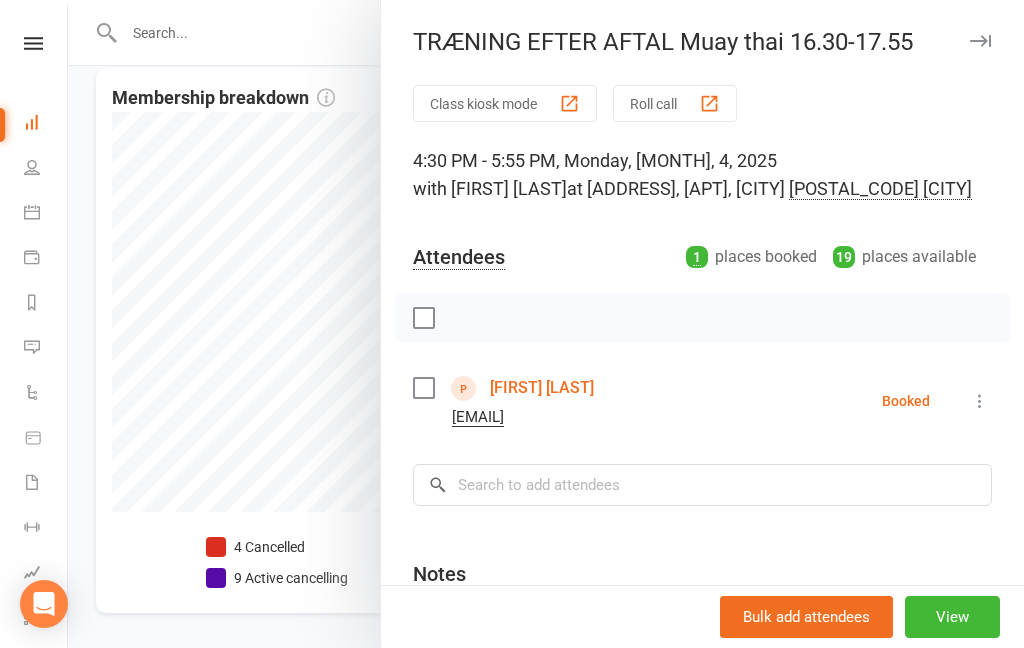 click at bounding box center (546, 324) 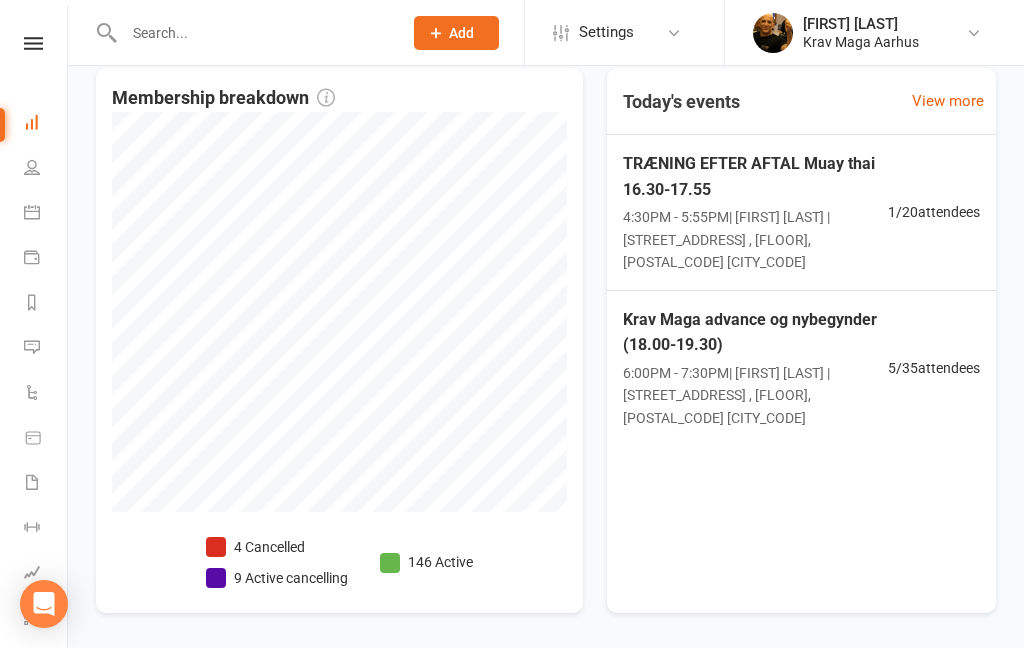 click at bounding box center (33, 43) 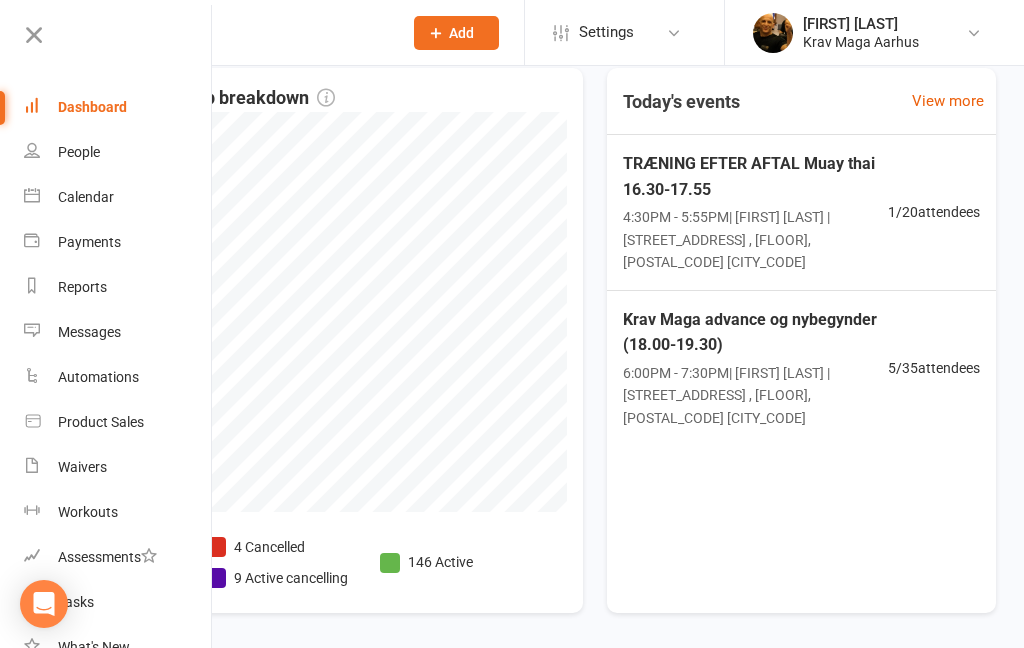 click at bounding box center (34, 35) 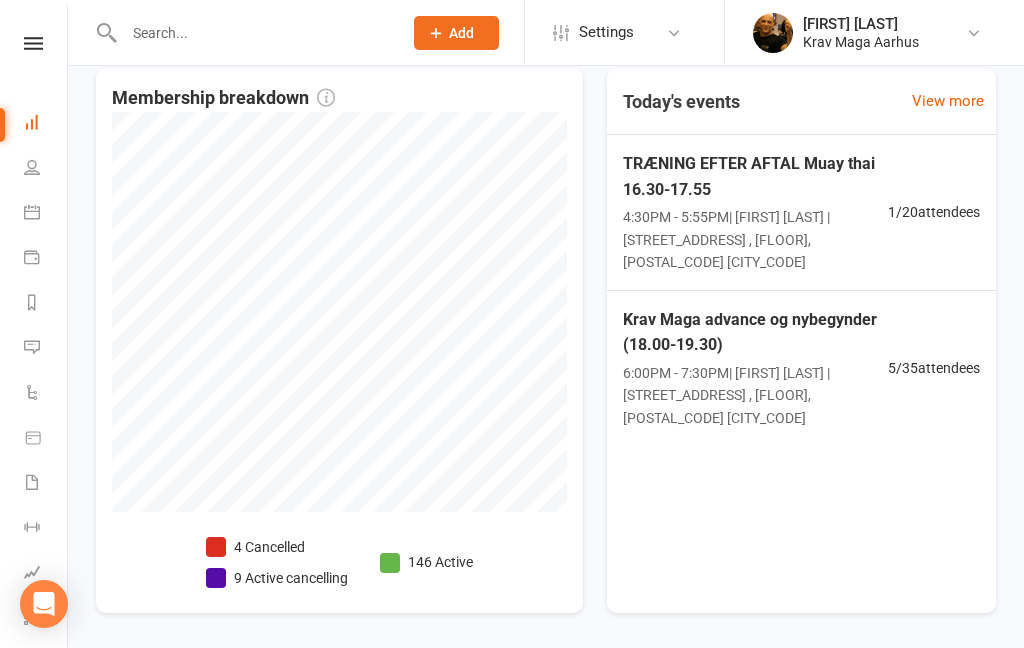 click at bounding box center [33, 43] 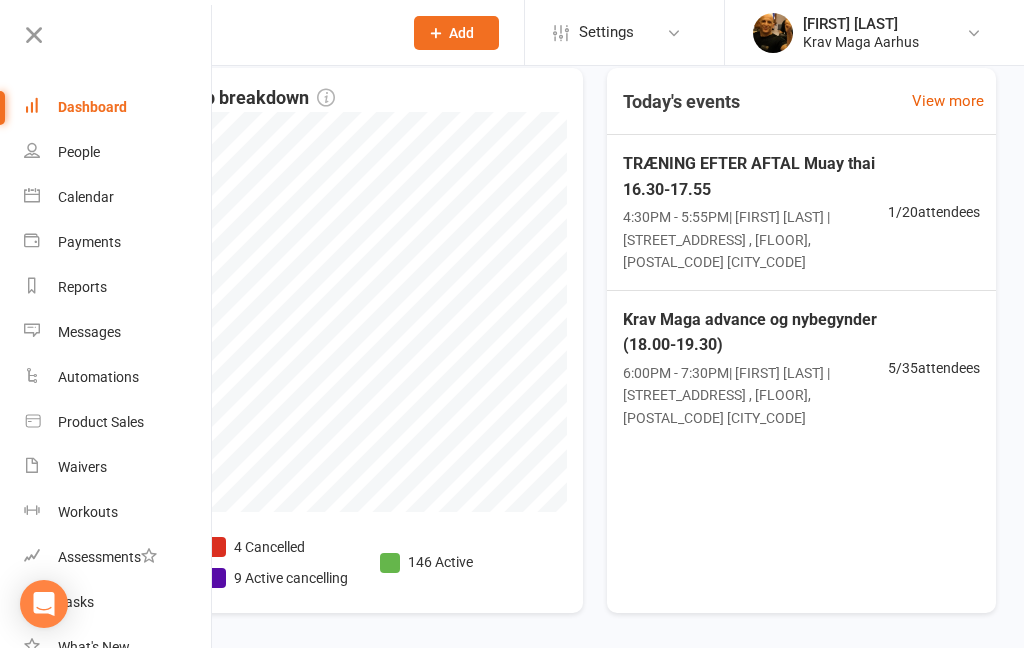 click on "Dashboard" at bounding box center [92, 107] 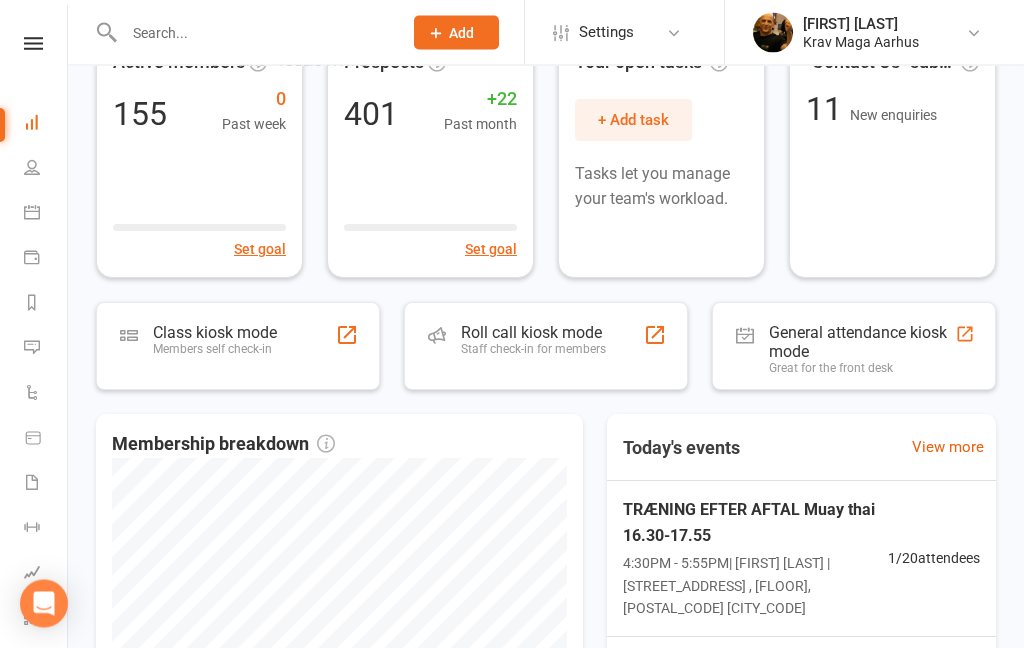 scroll, scrollTop: 0, scrollLeft: 0, axis: both 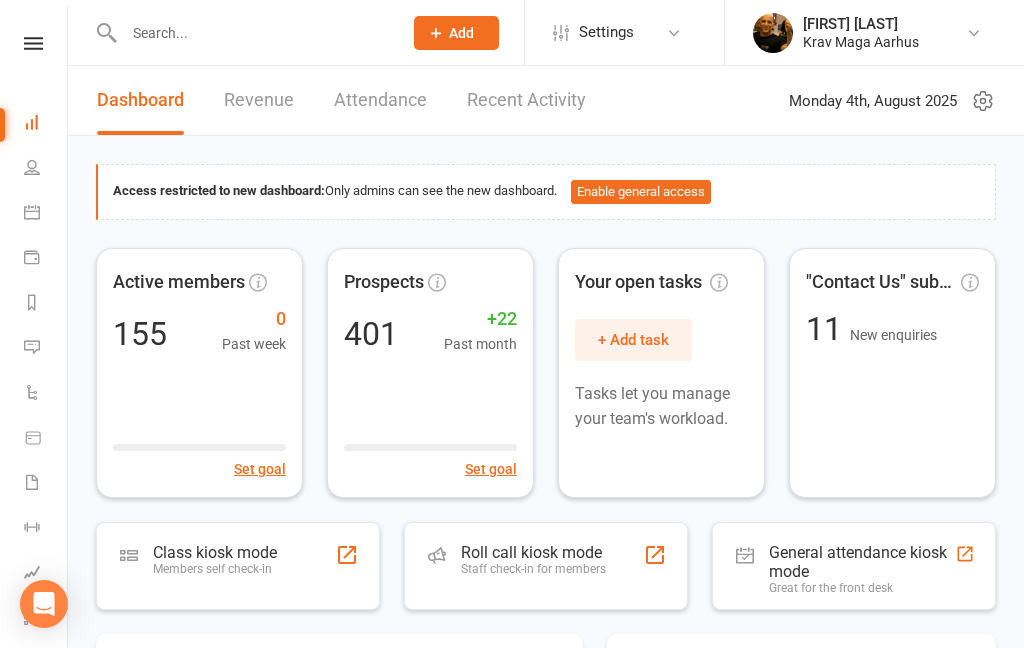 click on "Revenue" at bounding box center [259, 100] 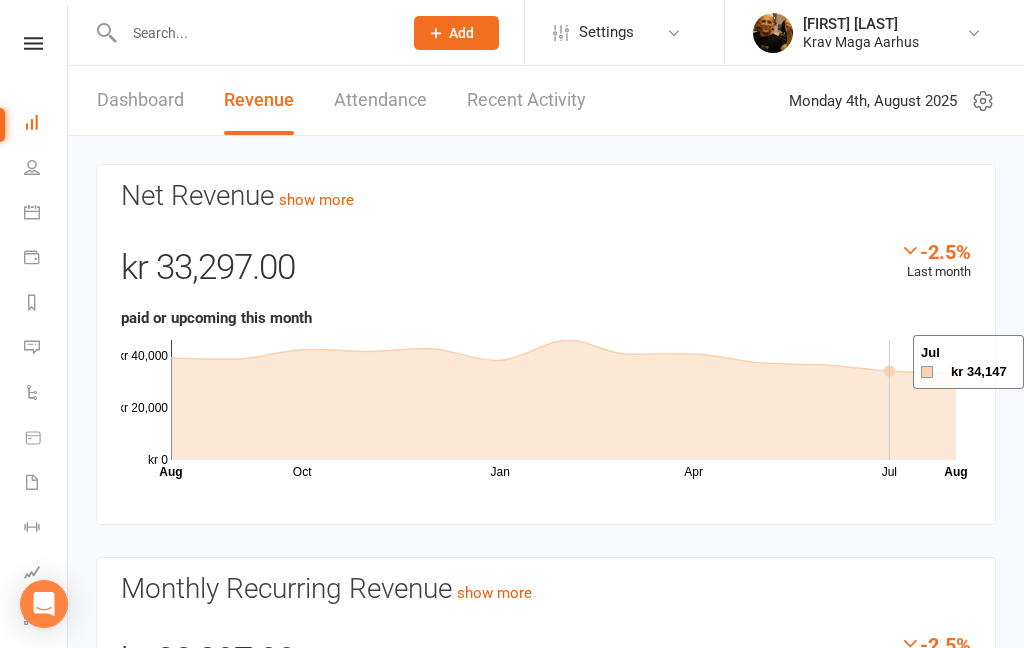 click 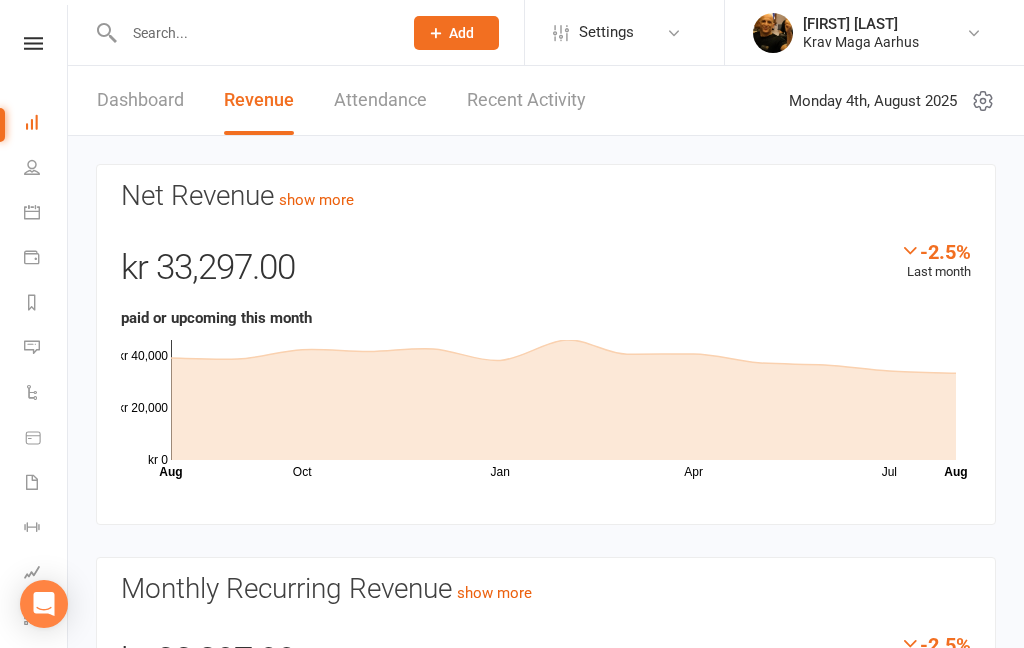 click on "Product Sales" at bounding box center [46, 439] 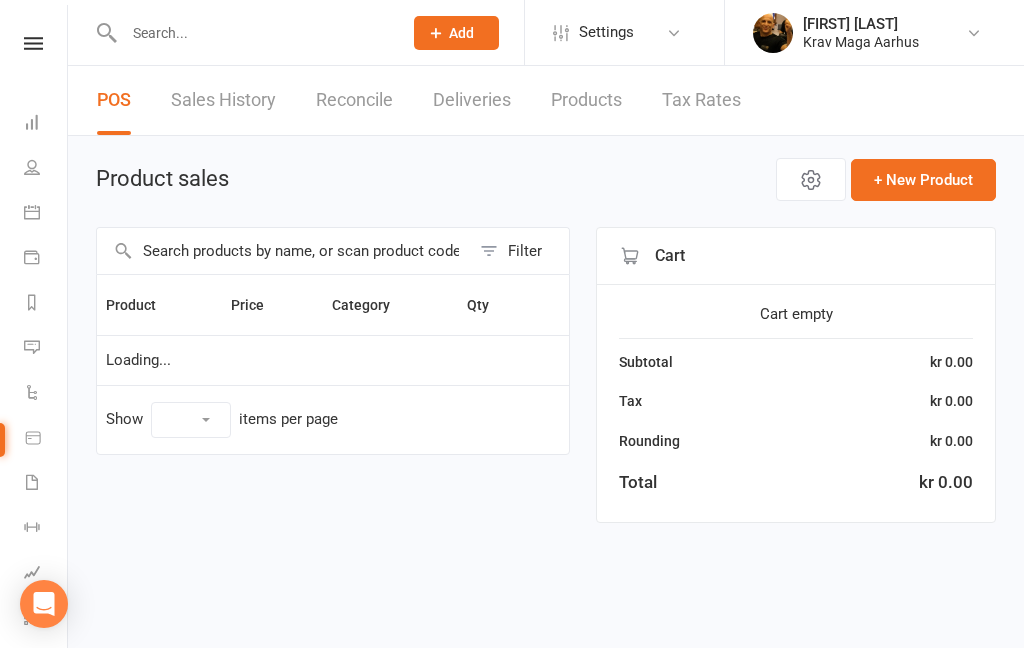 select on "10" 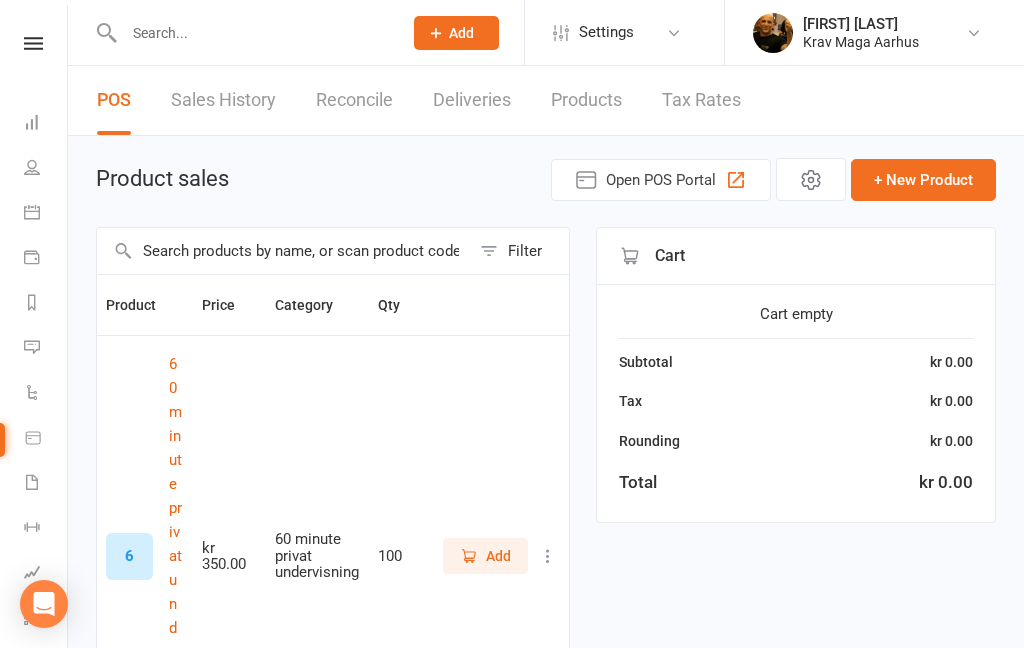 click at bounding box center [33, 43] 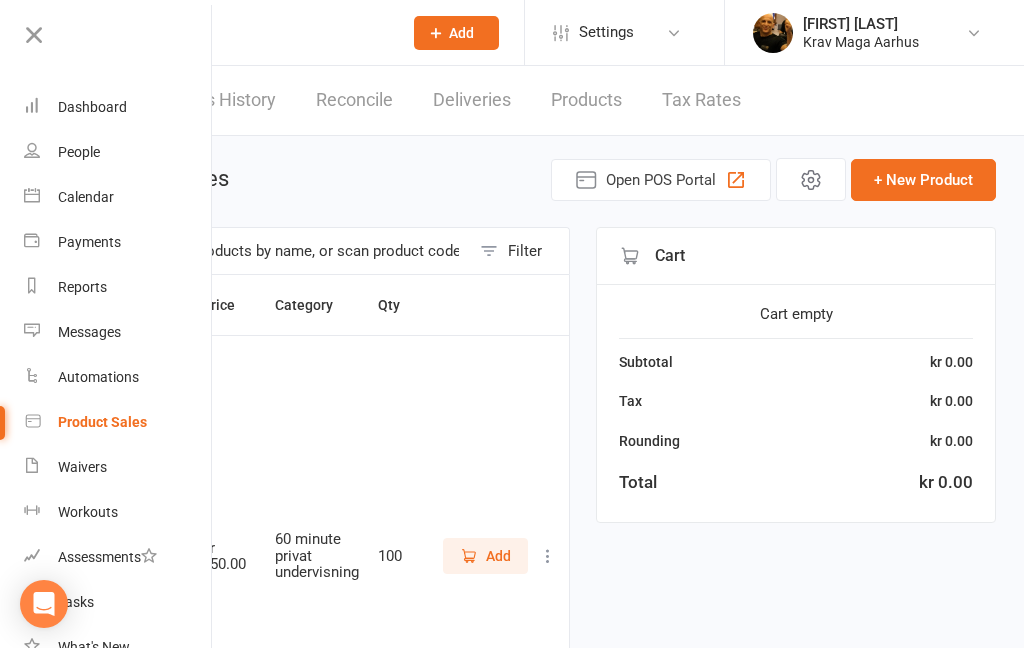 click on "Dashboard" at bounding box center (118, 107) 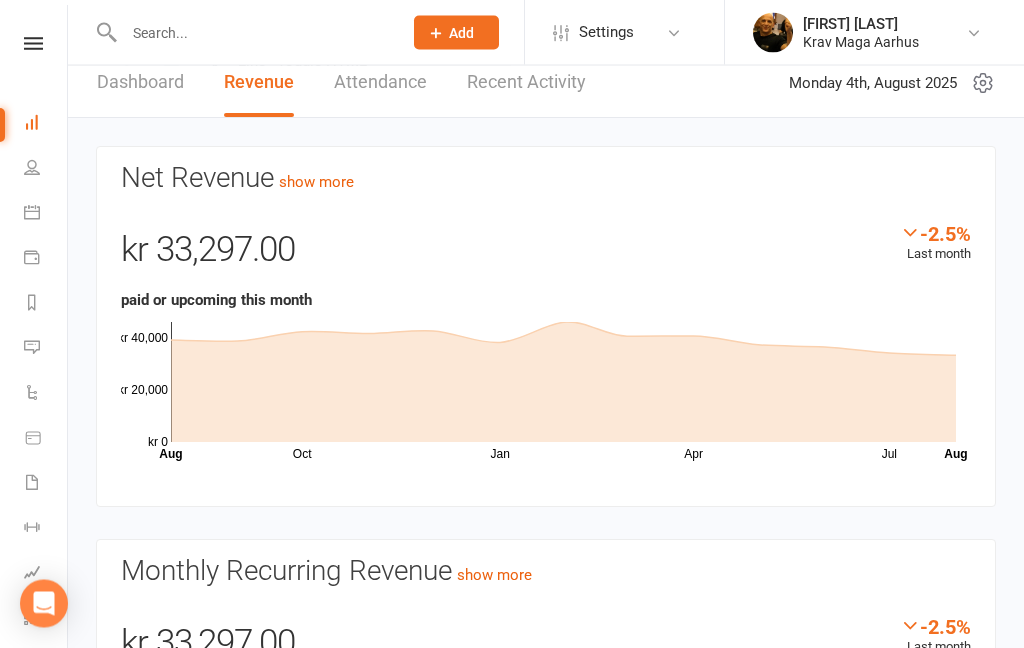 scroll, scrollTop: 0, scrollLeft: 0, axis: both 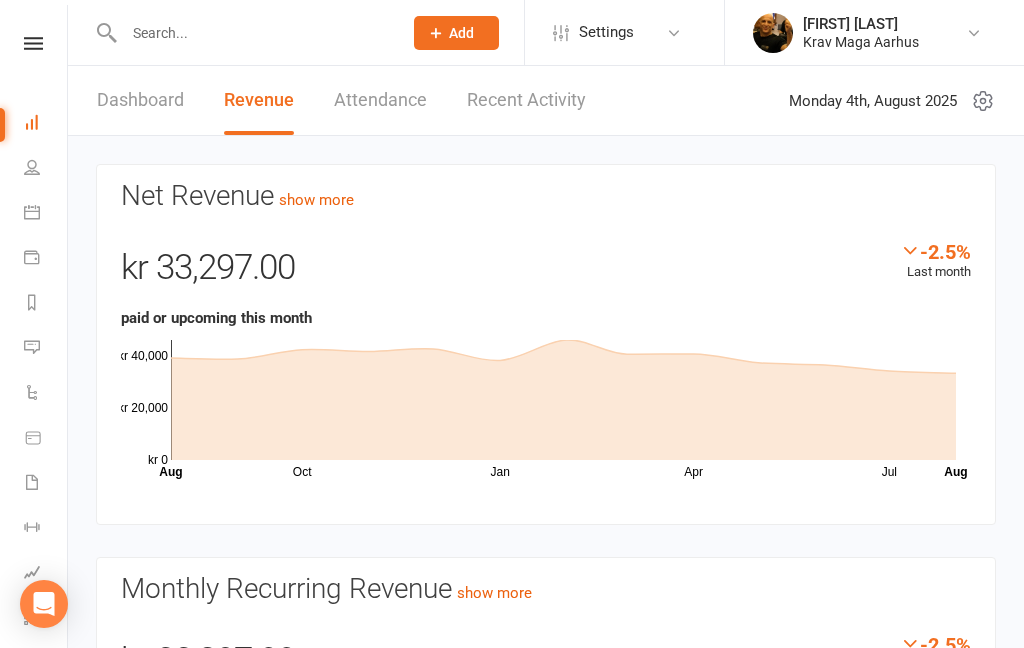 click on "Dashboard" at bounding box center [140, 100] 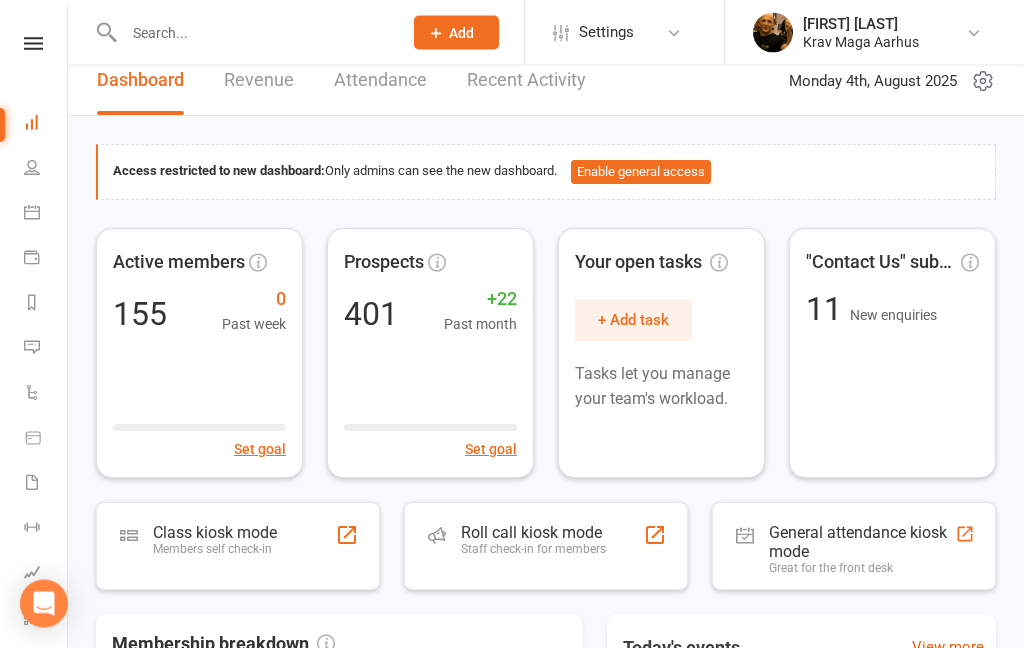 scroll, scrollTop: 0, scrollLeft: 0, axis: both 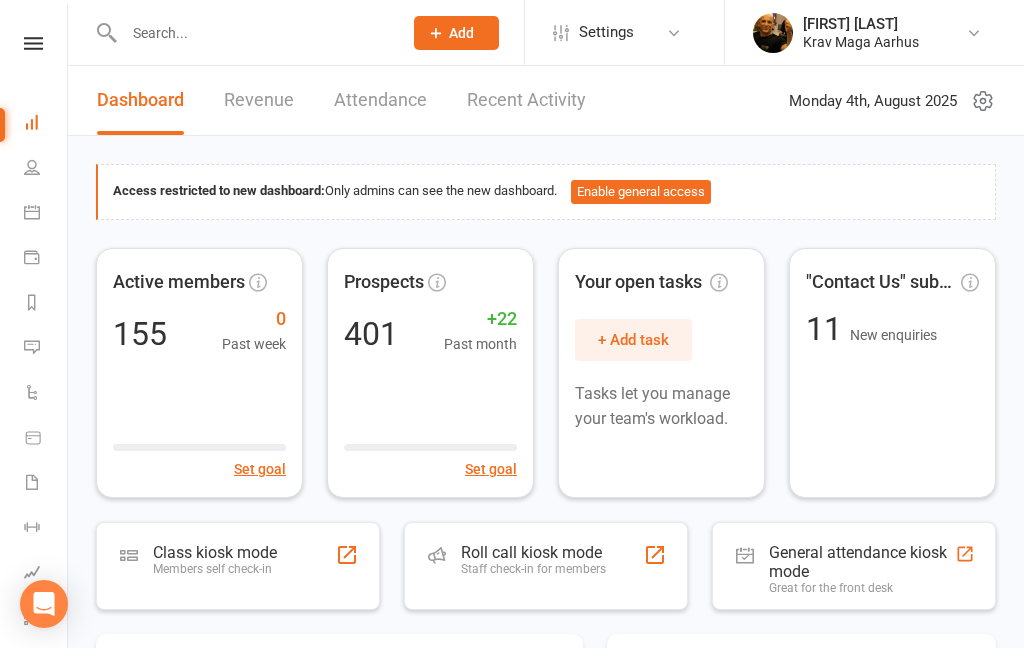 click at bounding box center (33, 43) 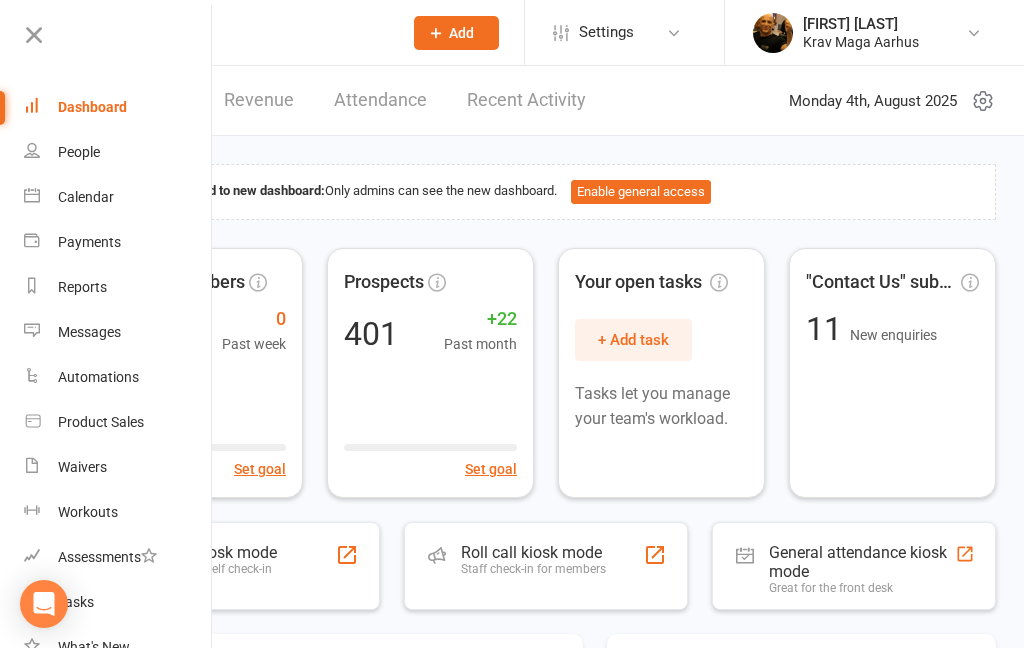 click on "Dashboard" at bounding box center (92, 107) 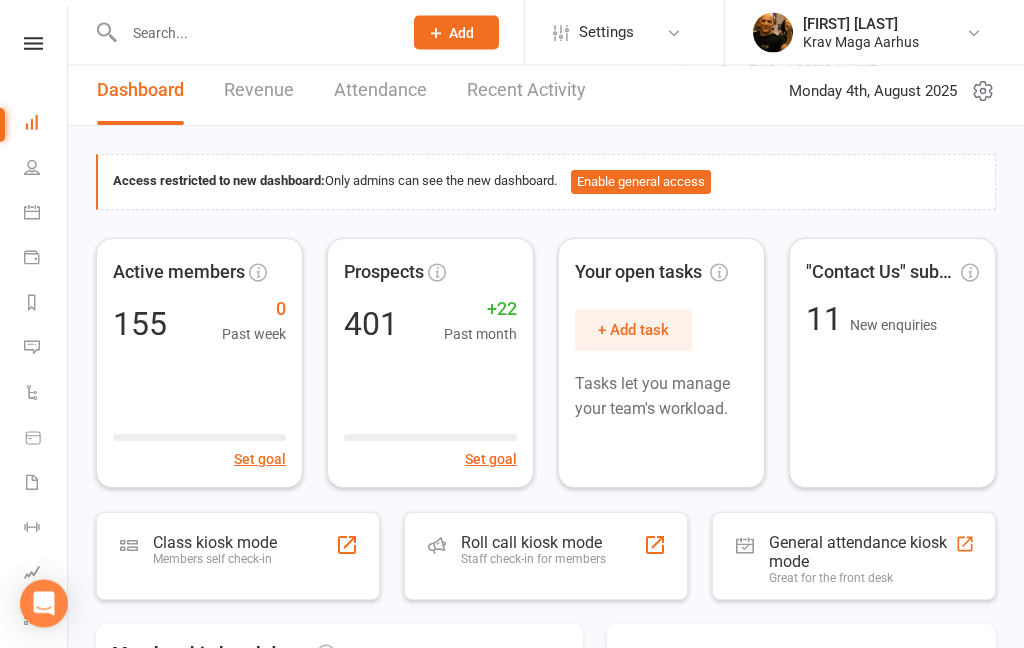 scroll, scrollTop: 0, scrollLeft: 0, axis: both 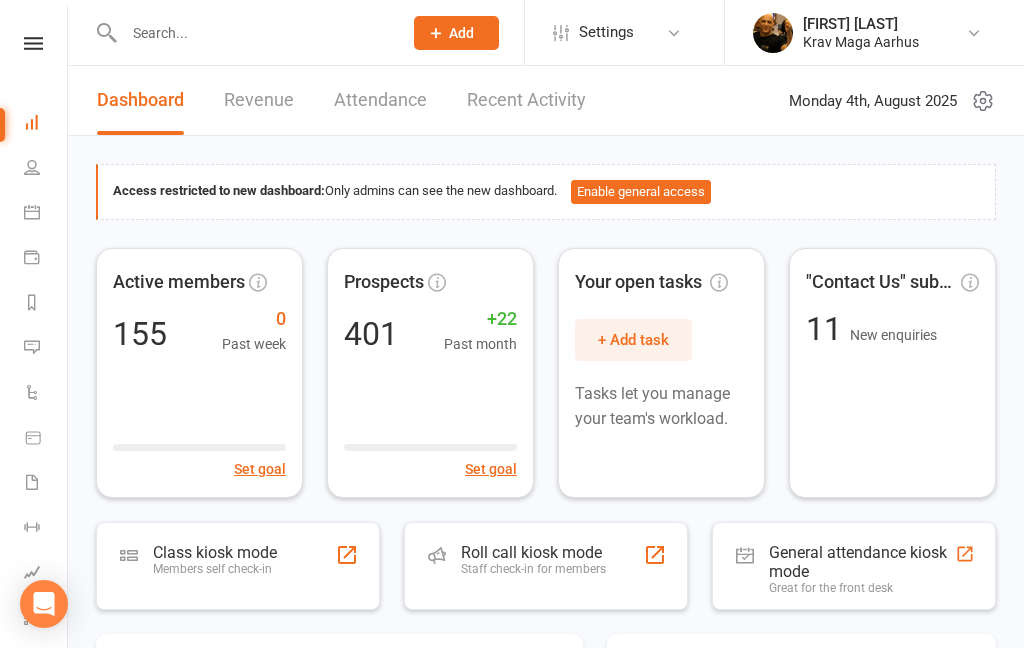 click at bounding box center [32, 212] 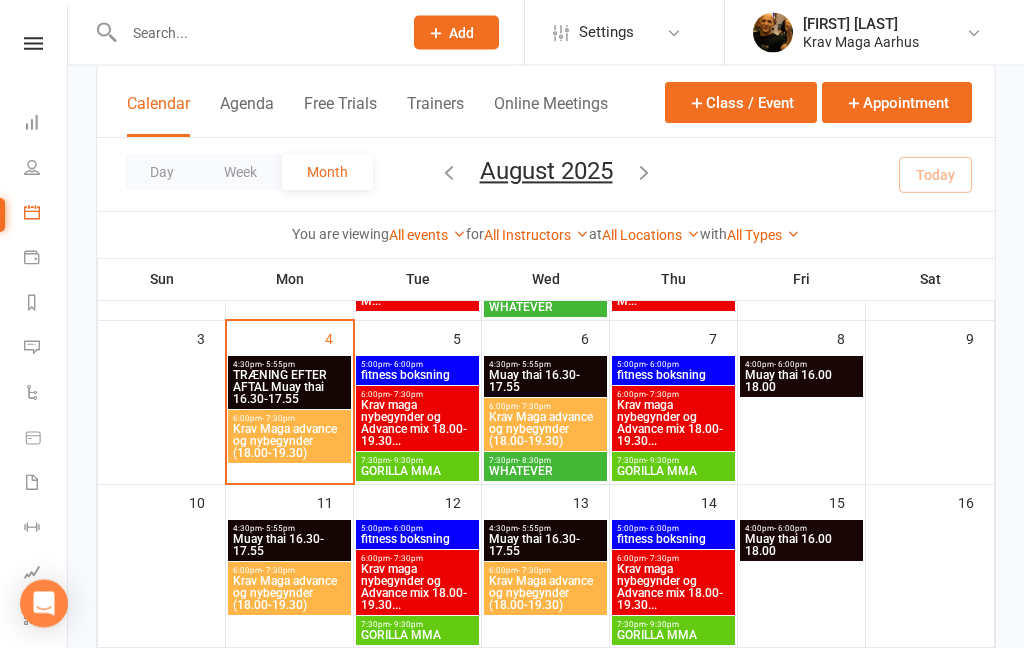 scroll, scrollTop: 274, scrollLeft: 0, axis: vertical 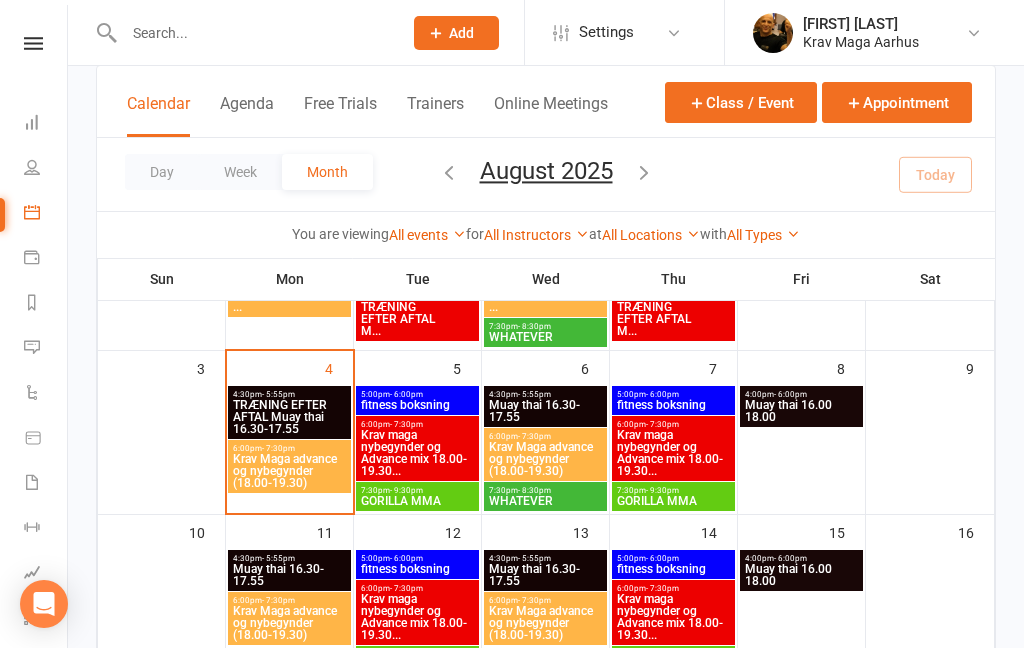 click on "7:30pm  - 9:30pm" at bounding box center [417, 490] 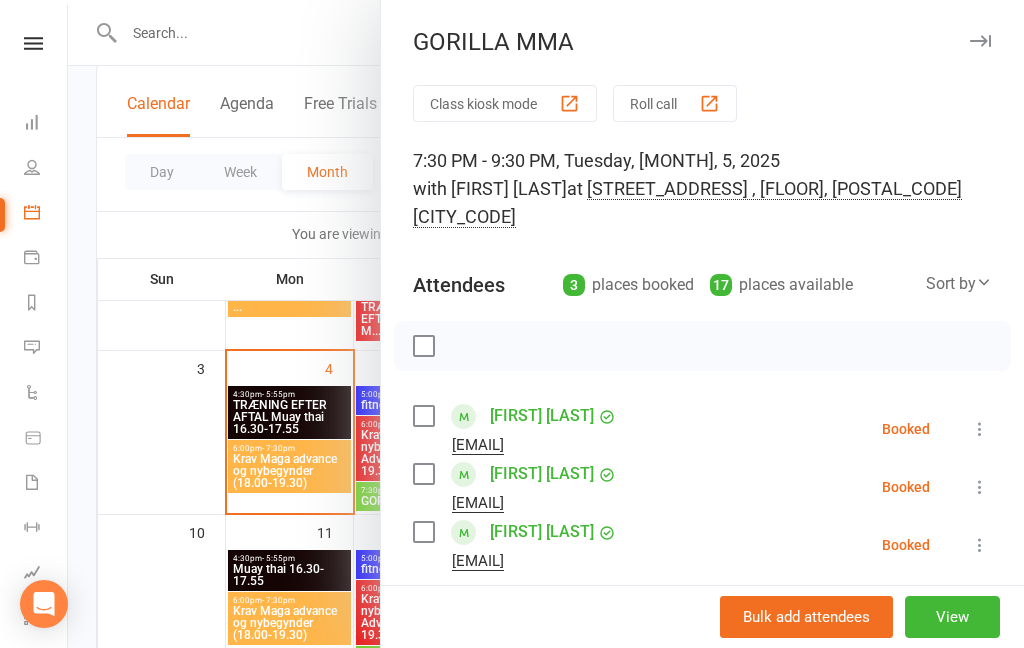 click at bounding box center [546, 324] 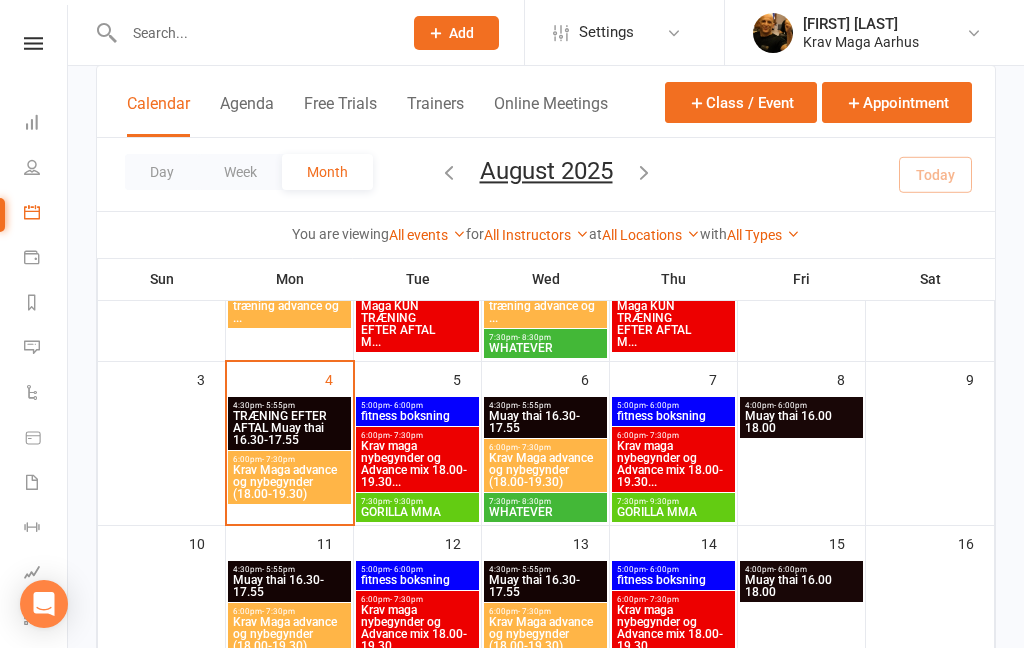 scroll, scrollTop: 264, scrollLeft: 0, axis: vertical 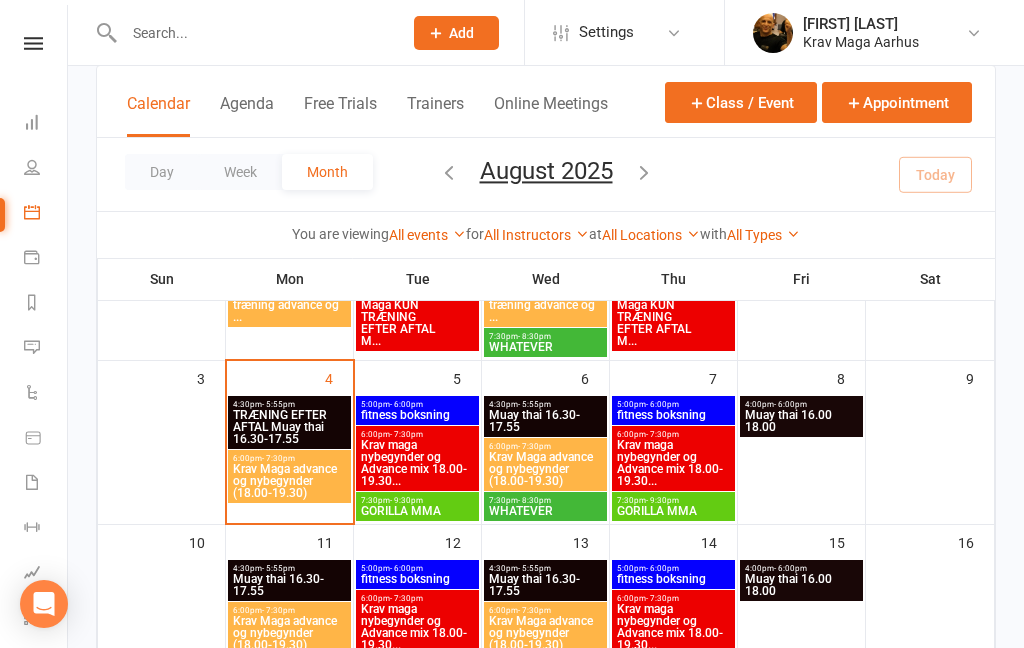 click on "GORILLA MMA" at bounding box center [417, 511] 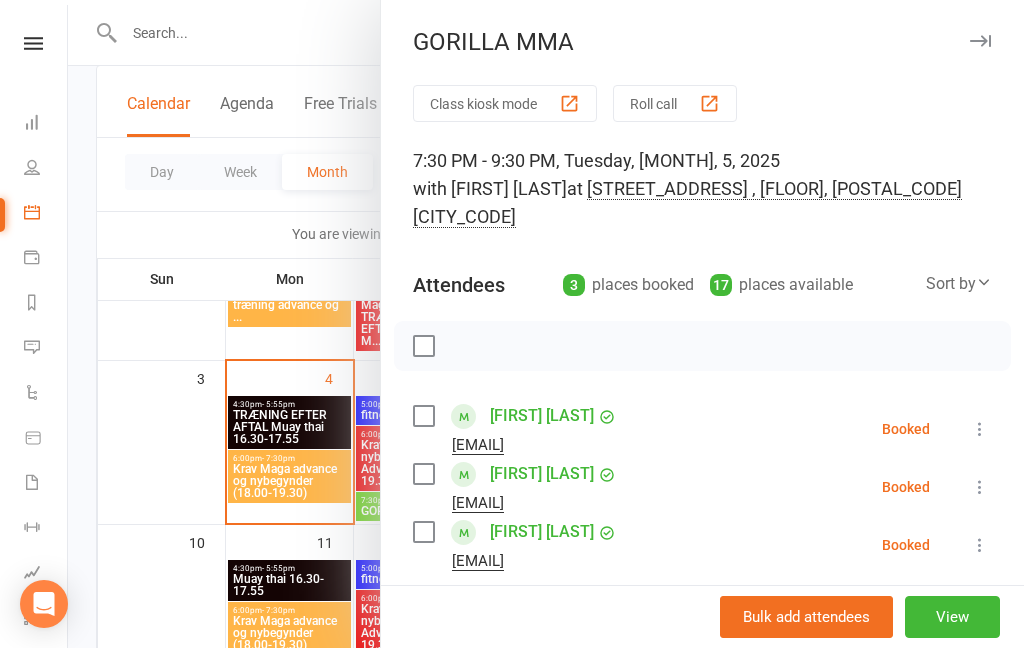 click on "View" at bounding box center (952, 617) 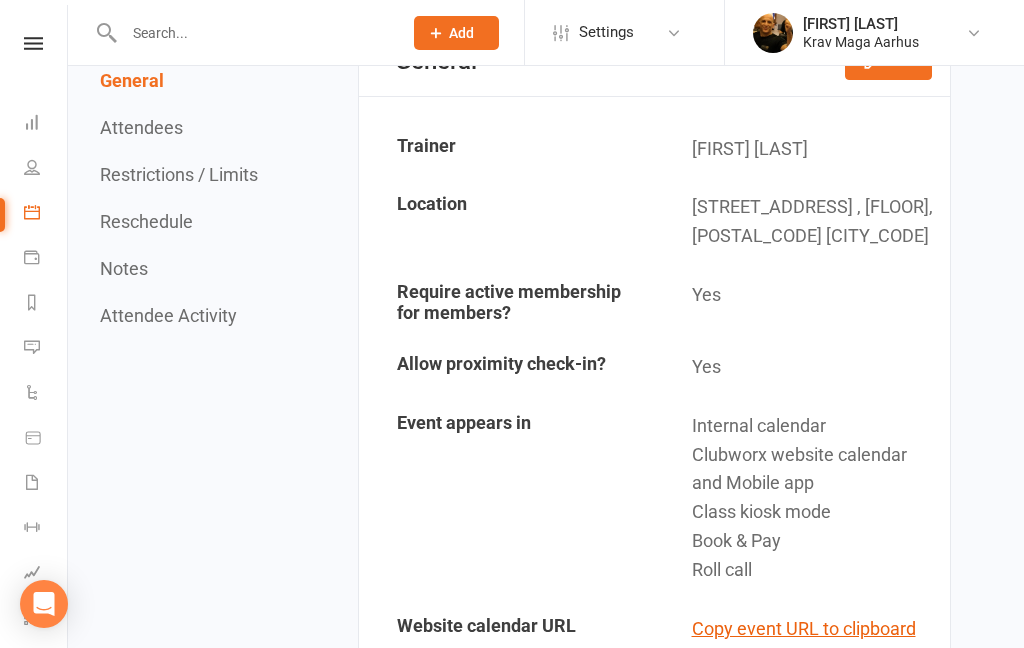 scroll, scrollTop: 0, scrollLeft: 0, axis: both 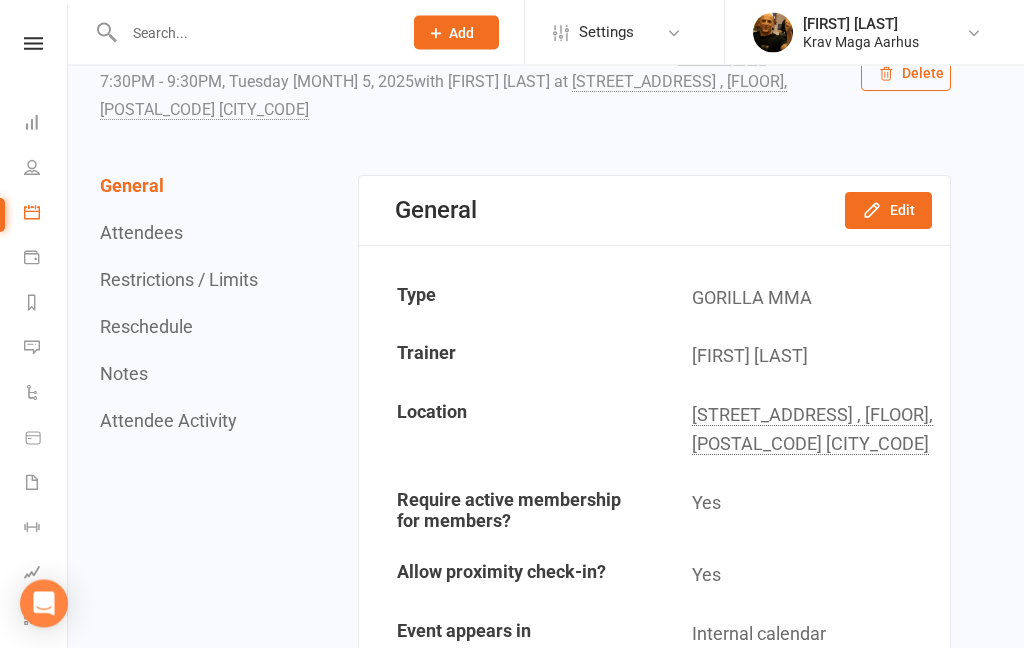 click on "Edit" at bounding box center (888, 211) 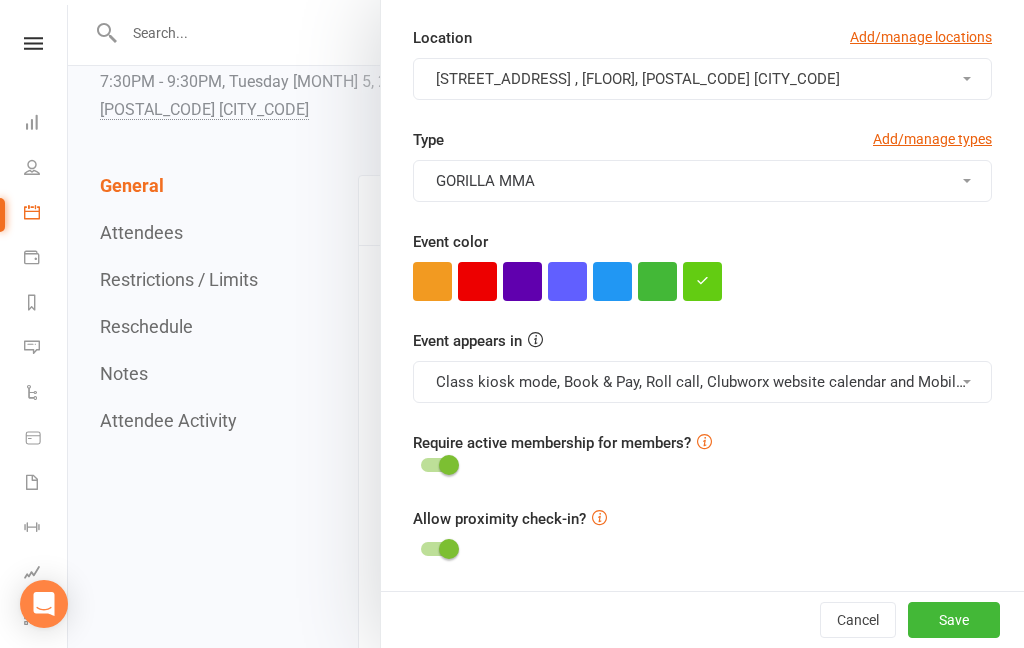 scroll, scrollTop: 513, scrollLeft: 0, axis: vertical 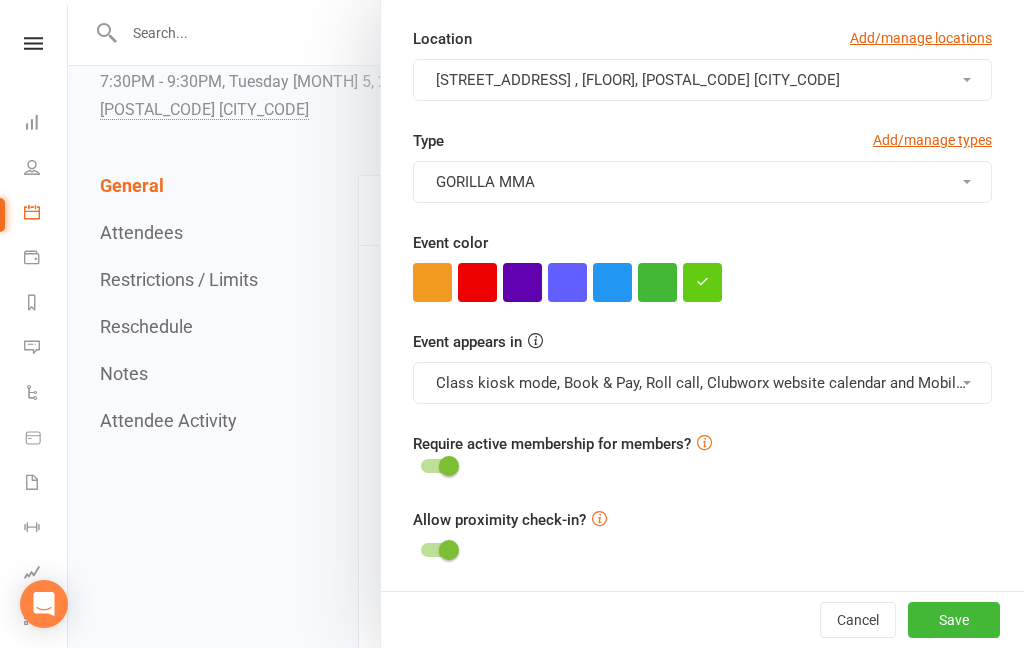 click at bounding box center [702, 281] 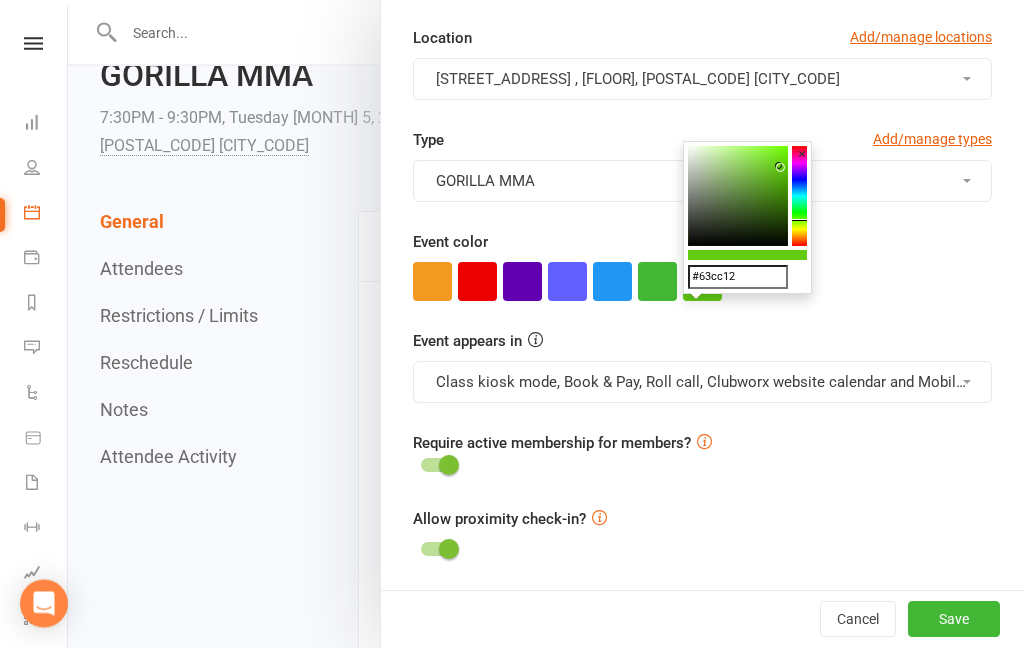 scroll, scrollTop: 80, scrollLeft: 0, axis: vertical 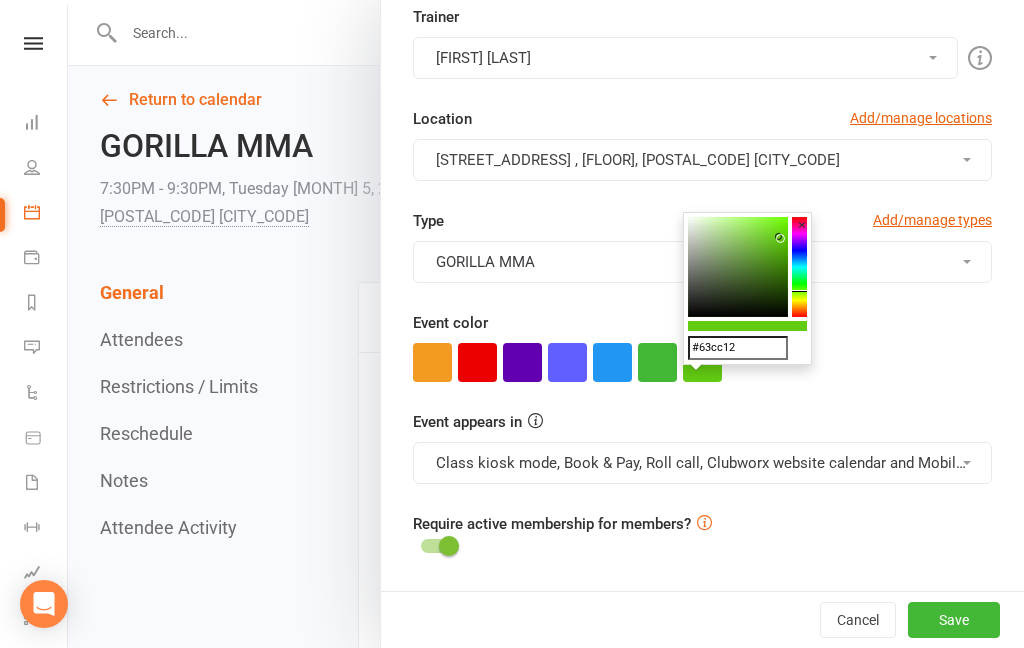 click at bounding box center [738, 267] 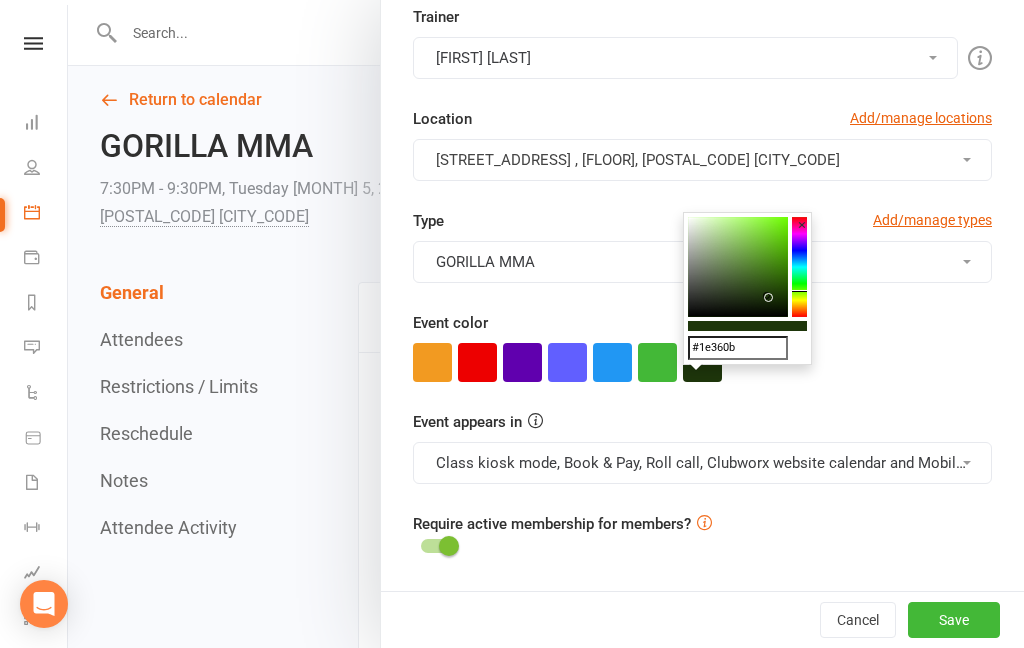 click at bounding box center [738, 267] 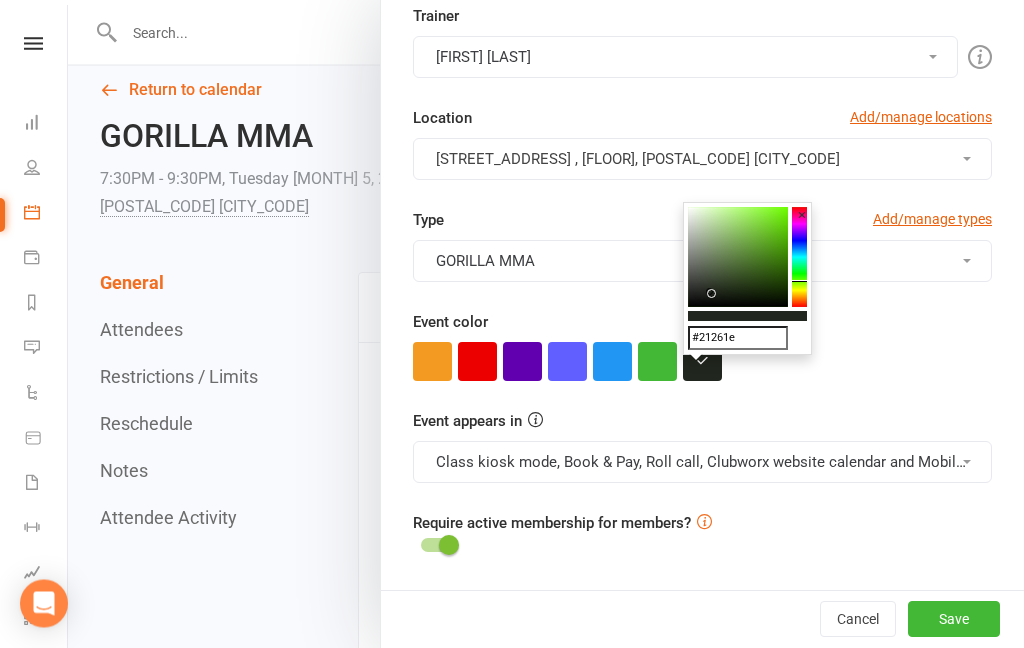 scroll, scrollTop: 57, scrollLeft: 0, axis: vertical 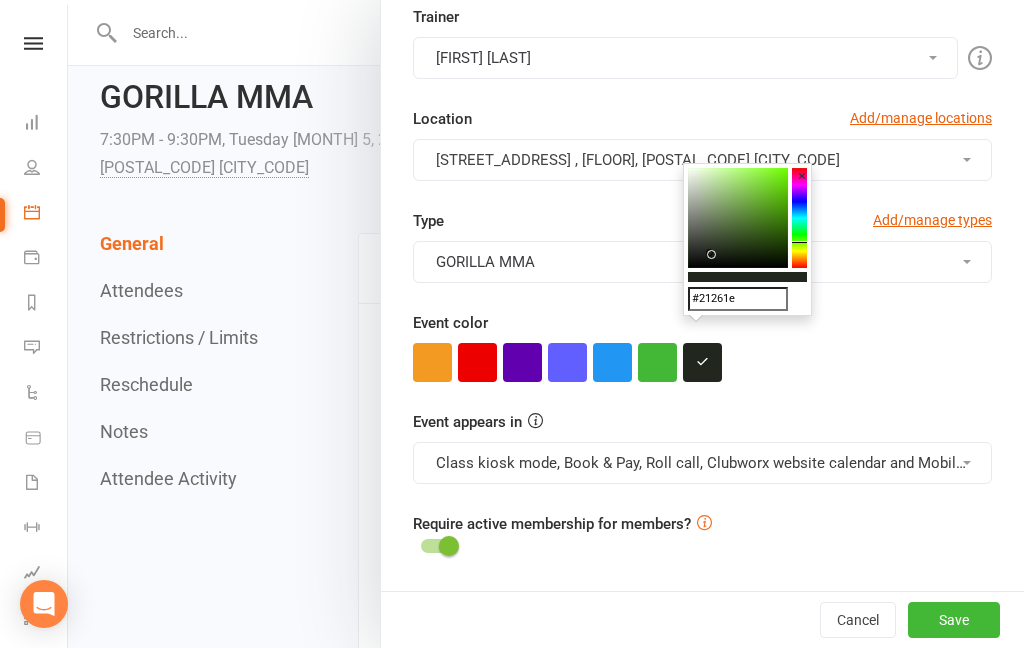 click at bounding box center (738, 218) 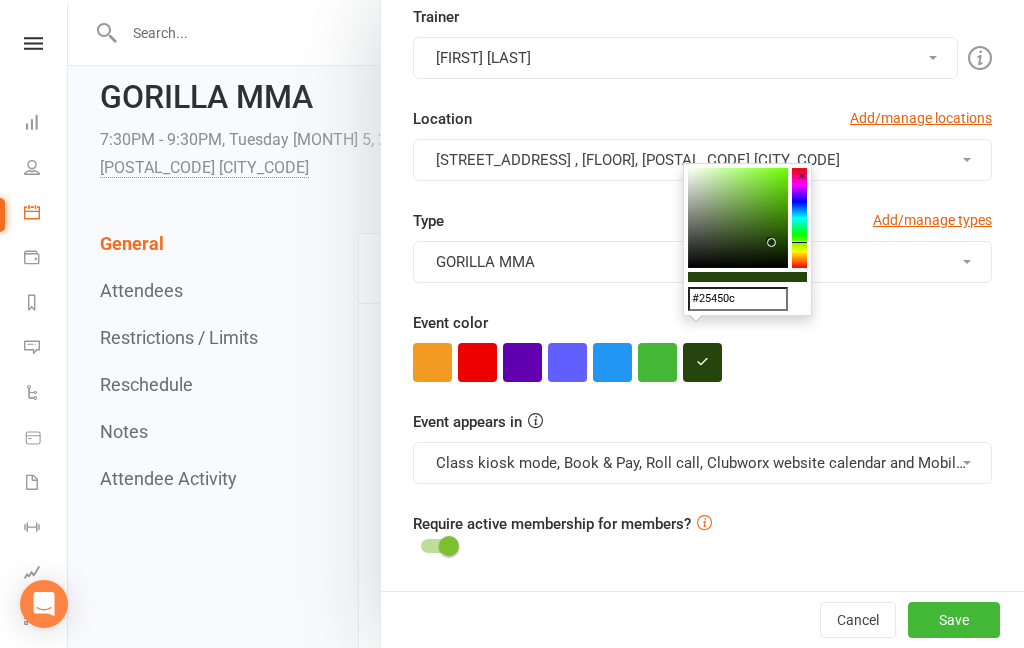 click 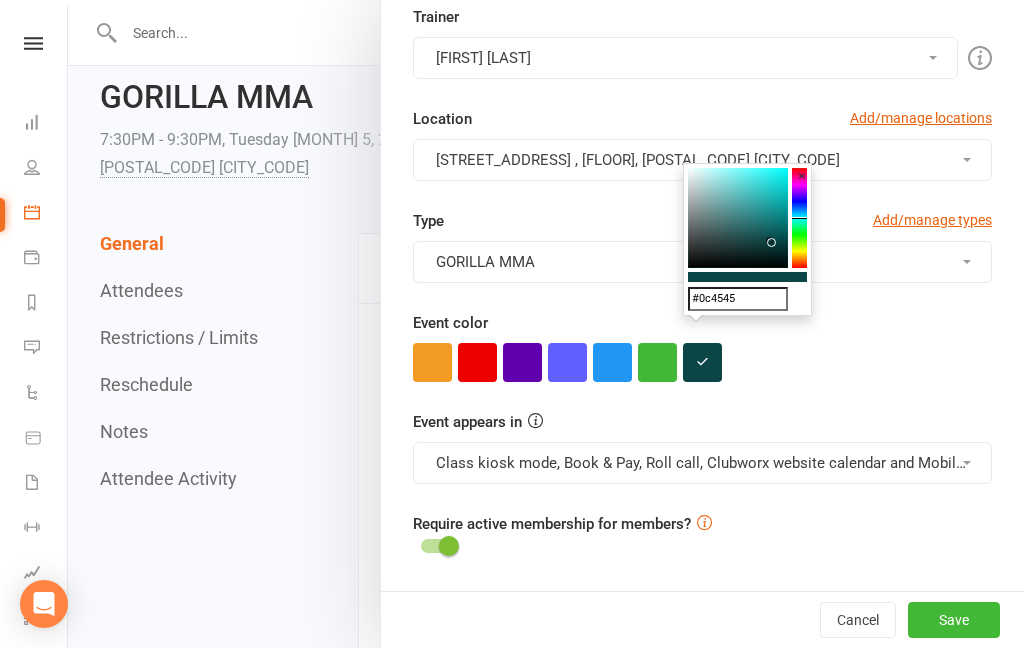 click 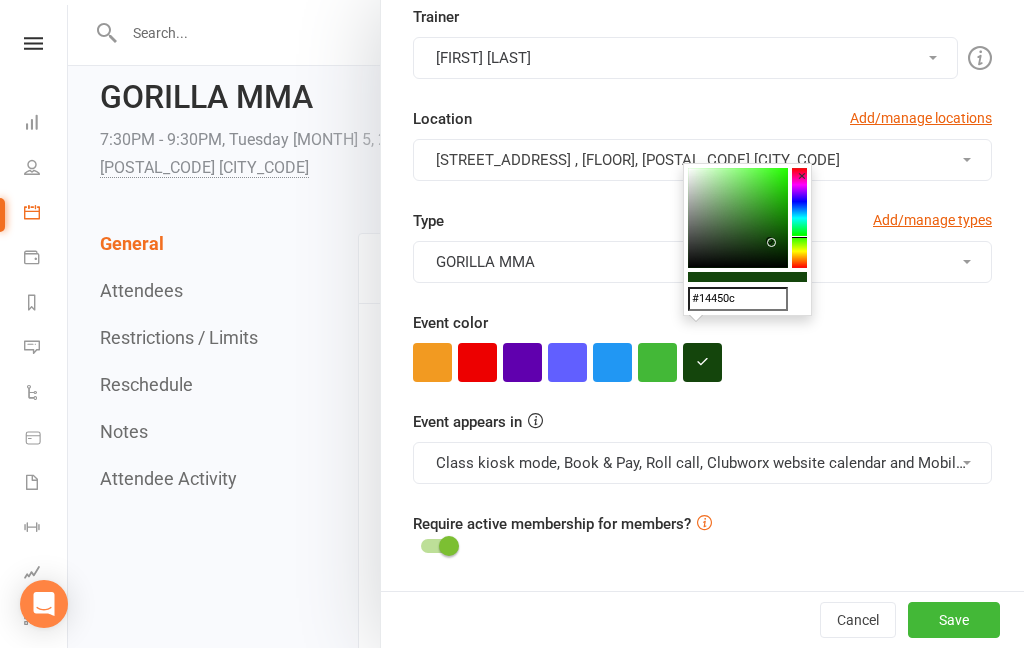 click 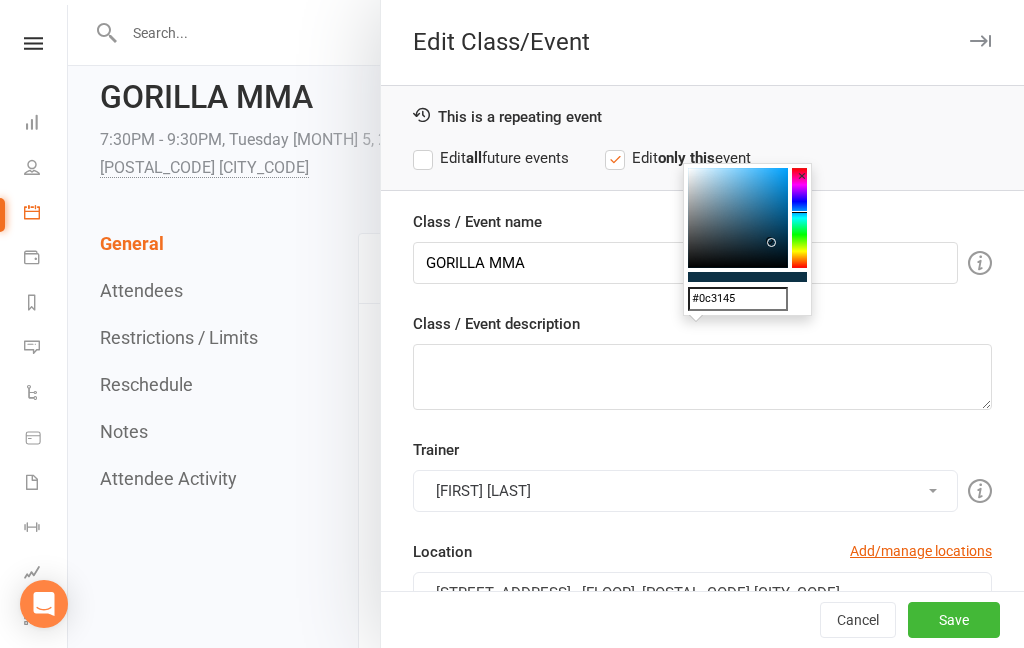 scroll, scrollTop: 0, scrollLeft: 0, axis: both 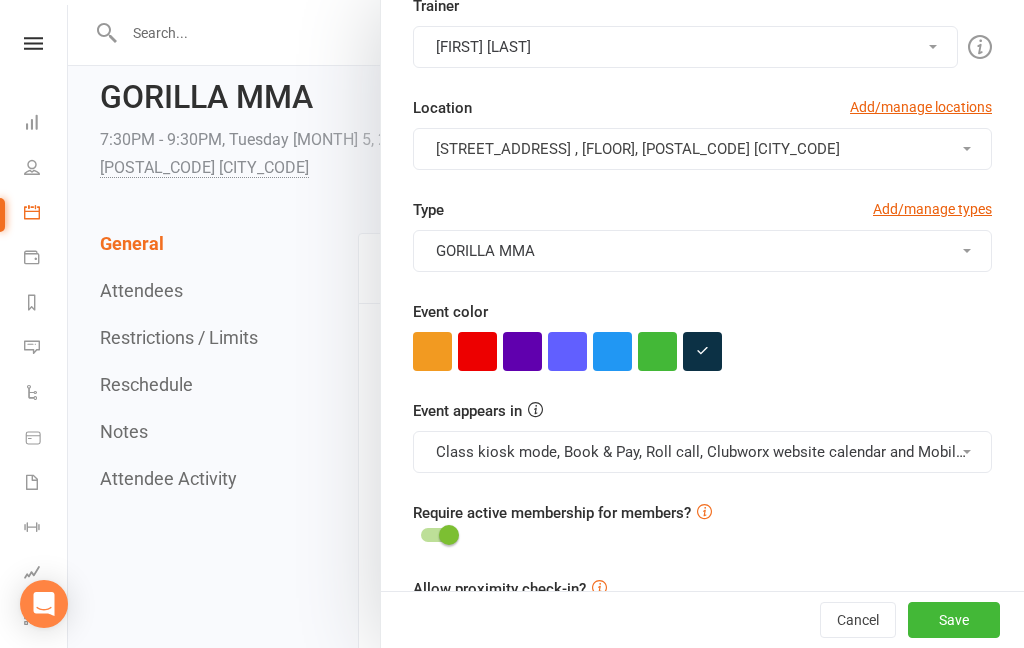 click on "Save" at bounding box center (954, 620) 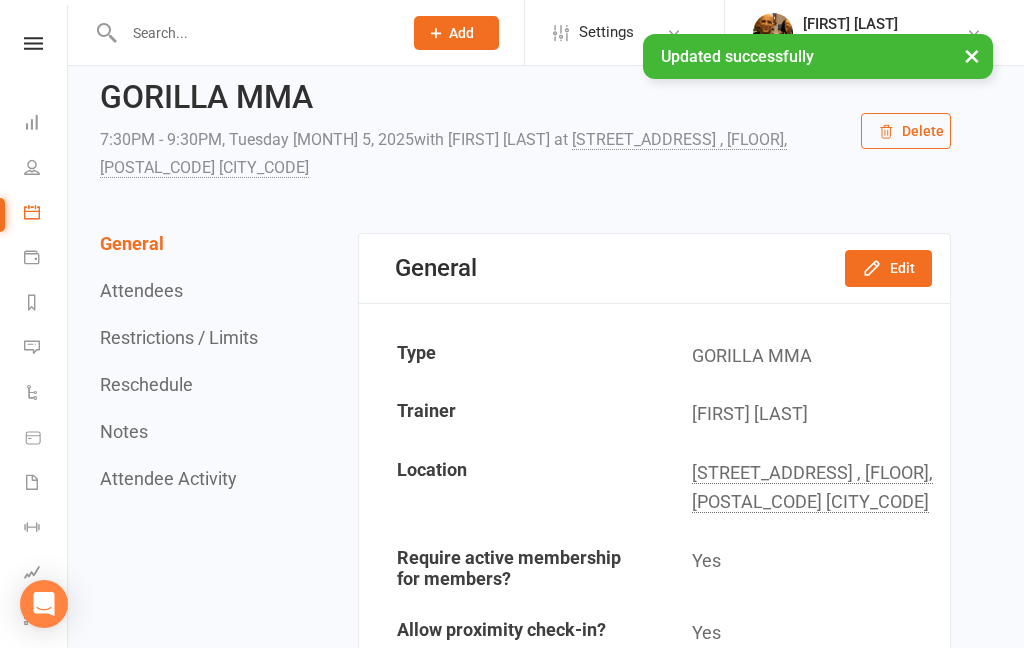 click on "× Updated successfully" at bounding box center [499, 34] 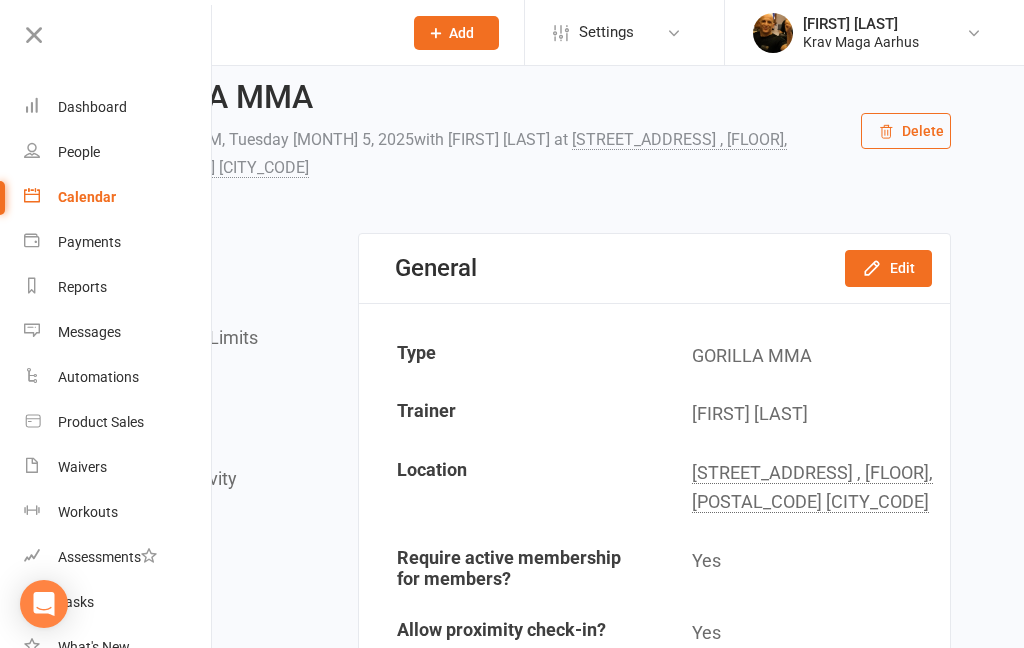 click on "Dashboard" at bounding box center [92, 107] 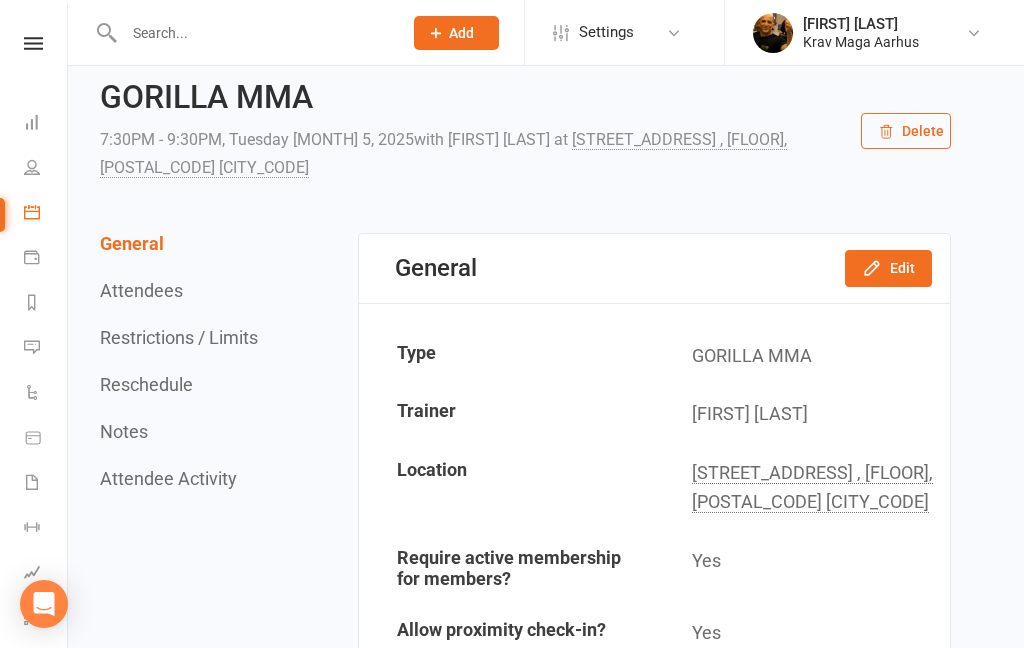 scroll, scrollTop: 0, scrollLeft: 0, axis: both 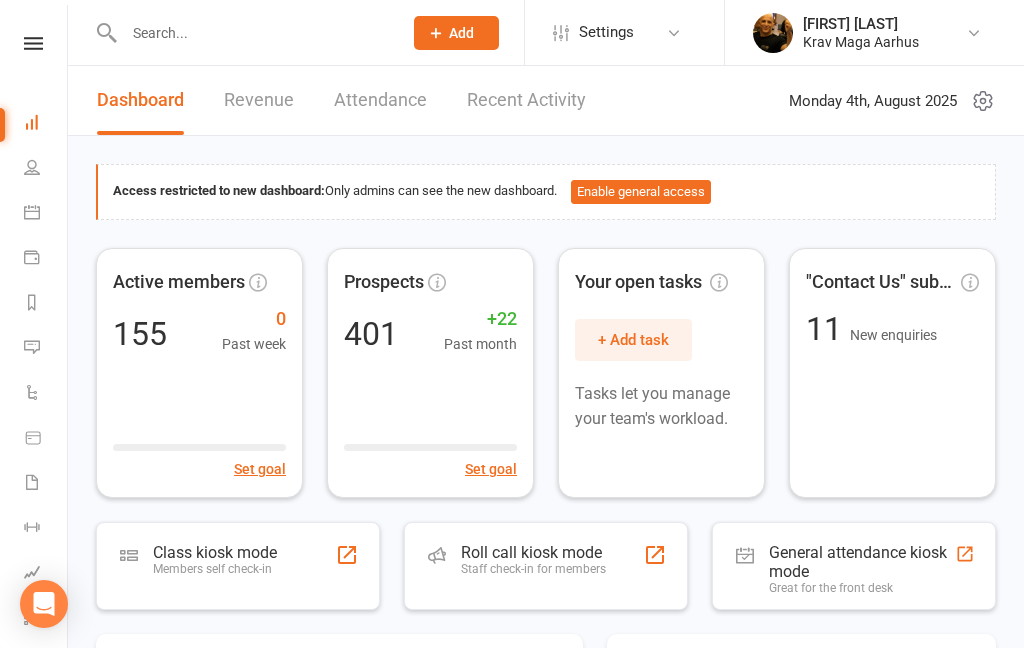 click on "Calendar" at bounding box center (46, 214) 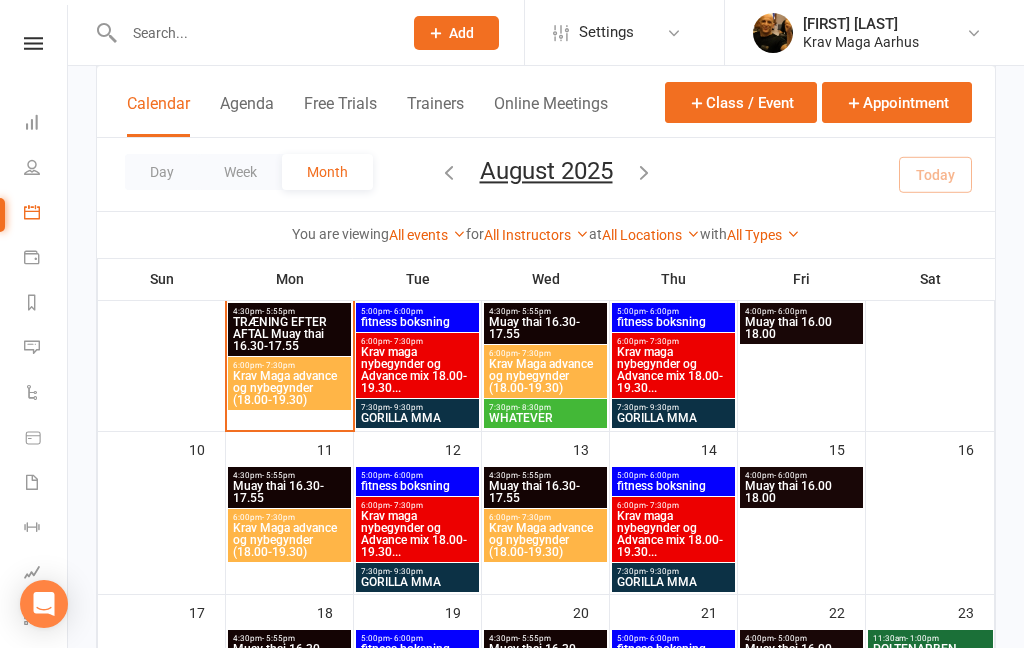 scroll, scrollTop: 373, scrollLeft: 0, axis: vertical 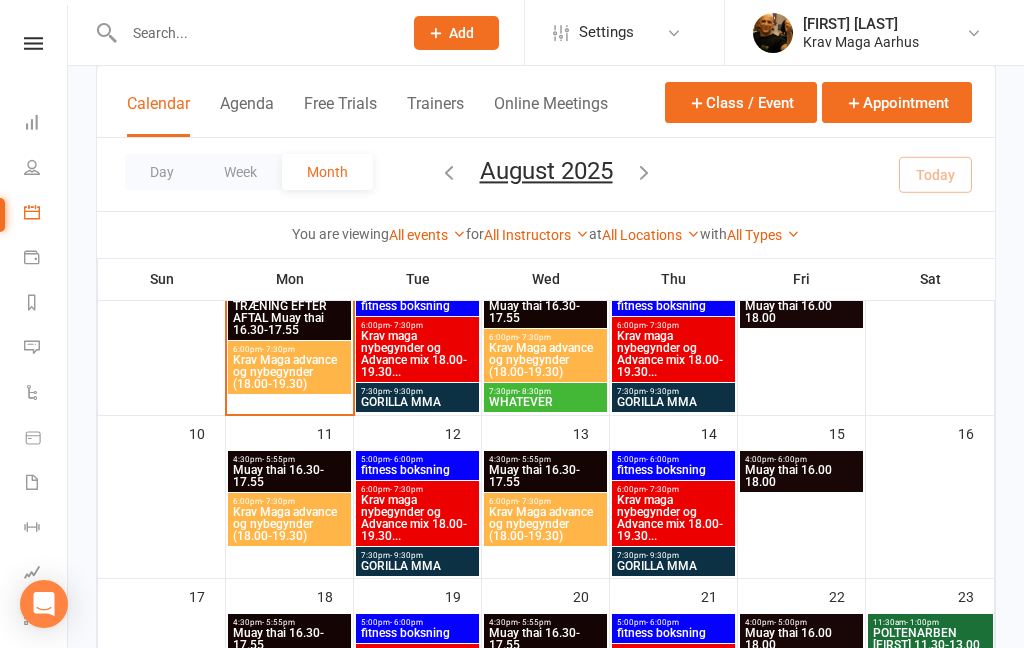 click on "Krav maga   nybegynder  og Advance mix 18.00-19.30..." at bounding box center (417, 354) 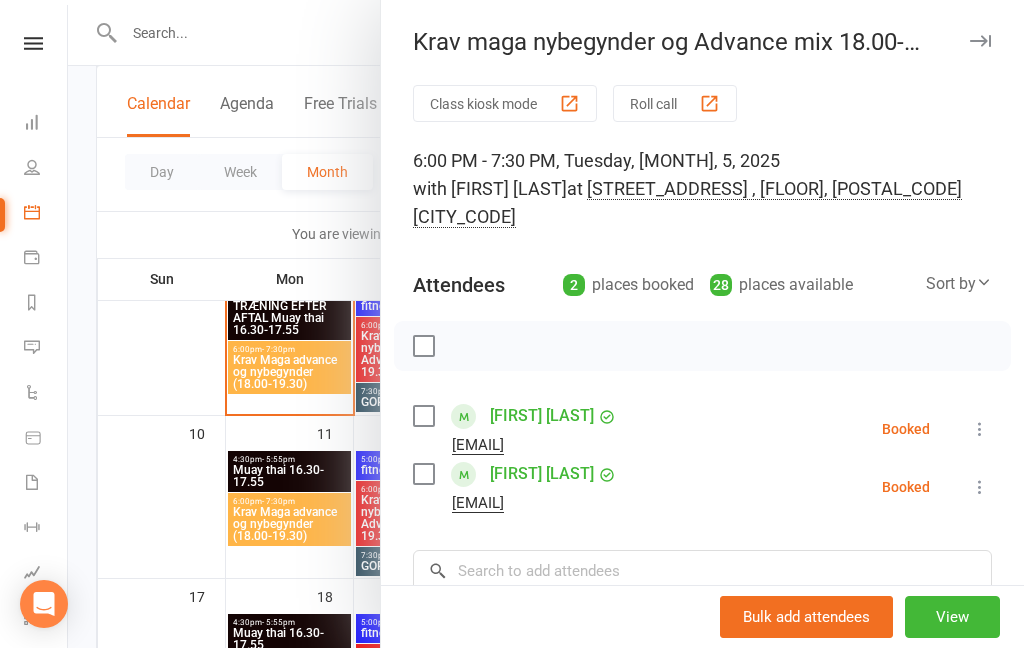 click at bounding box center (33, 43) 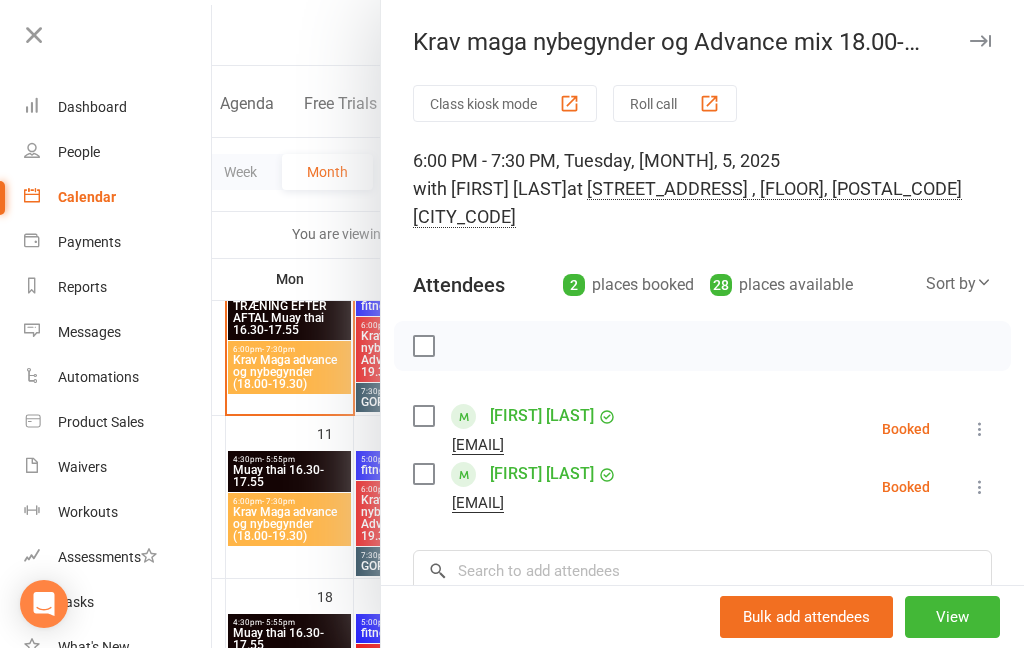 click at bounding box center [618, 324] 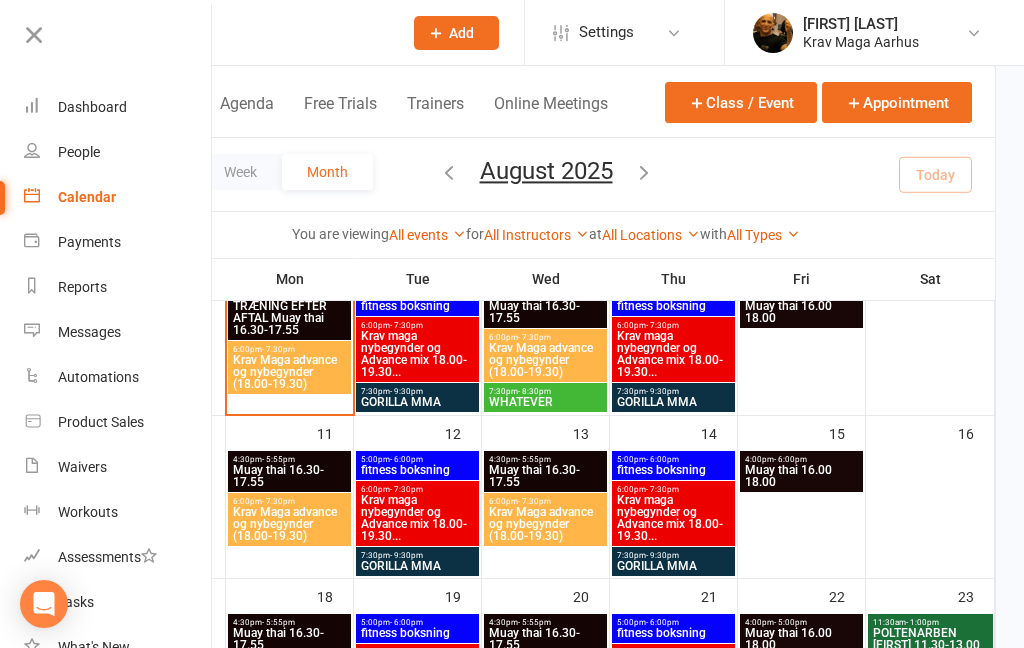 click on "- 7:30pm" at bounding box center [278, 501] 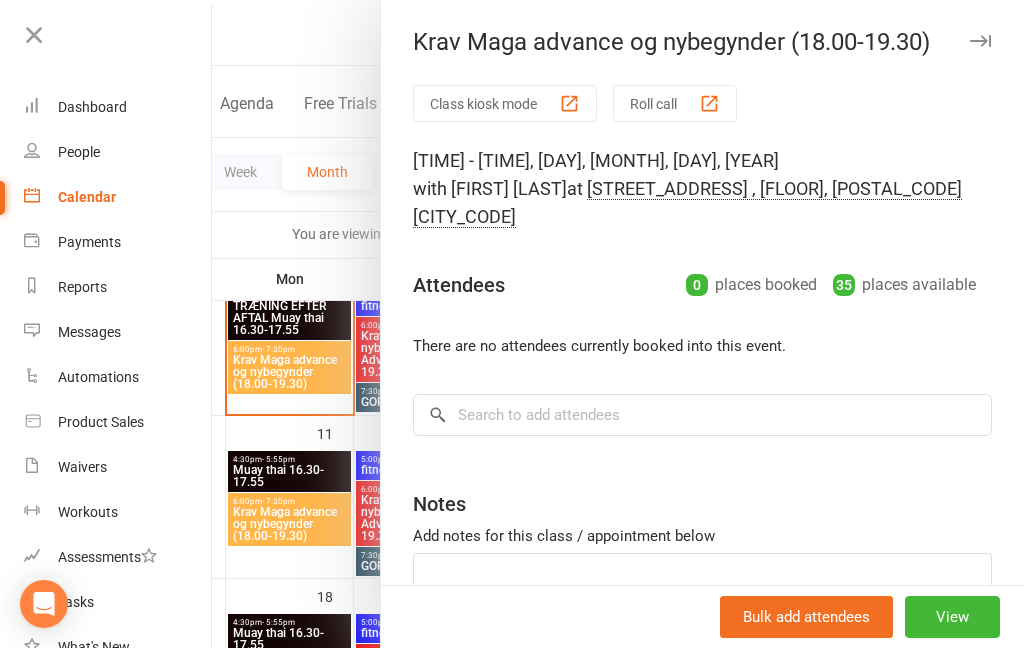 click at bounding box center [618, 324] 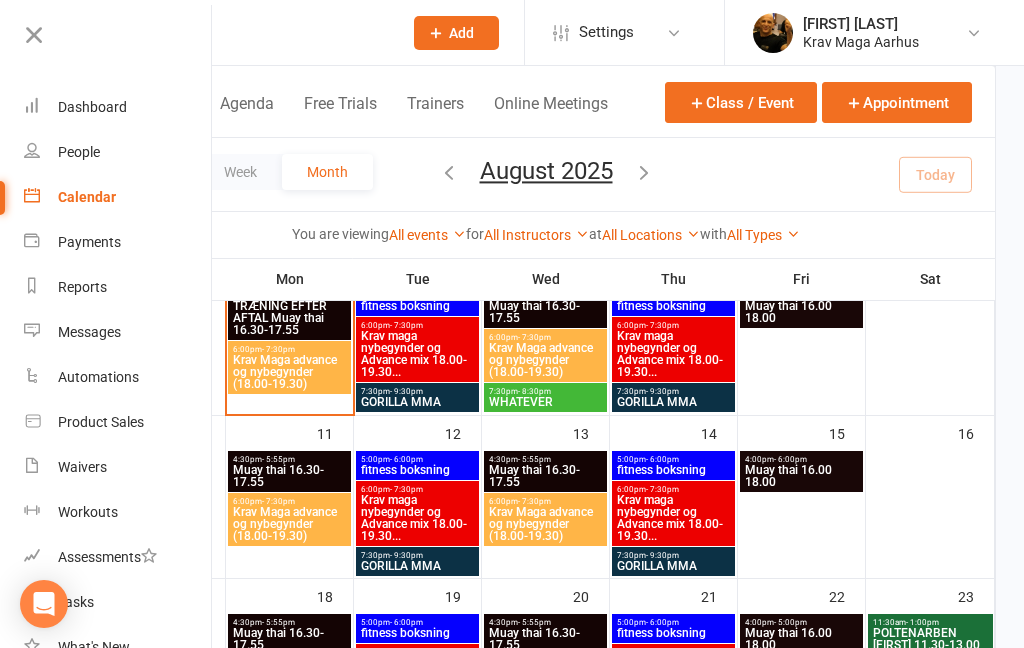 click on "Krav maga   nybegynder  og Advance mix 18.00-19.30..." at bounding box center (417, 518) 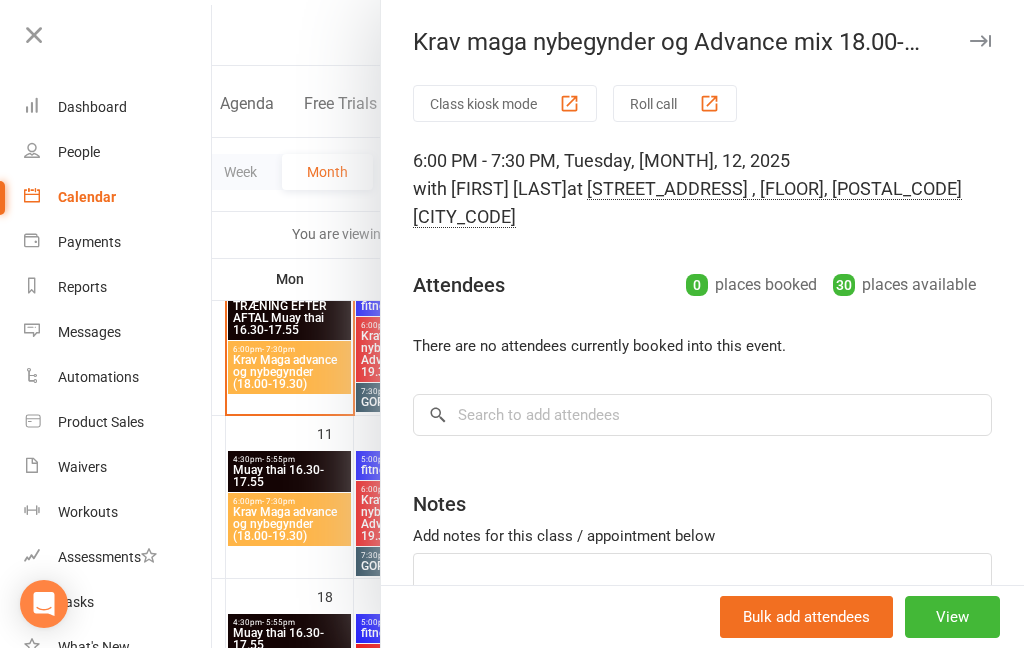 click at bounding box center [618, 324] 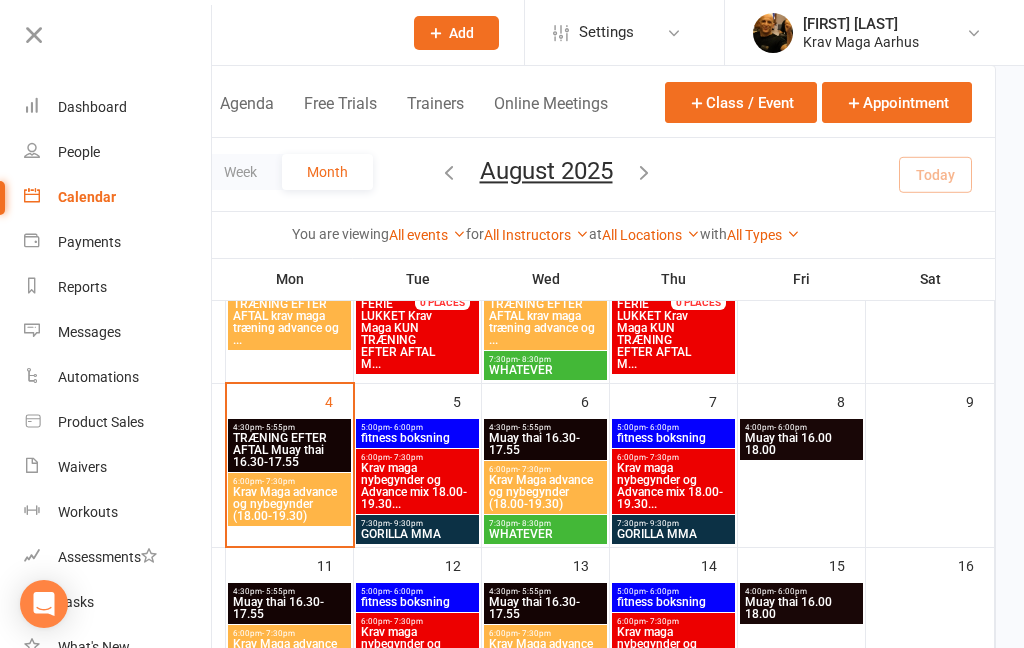 scroll, scrollTop: 244, scrollLeft: 0, axis: vertical 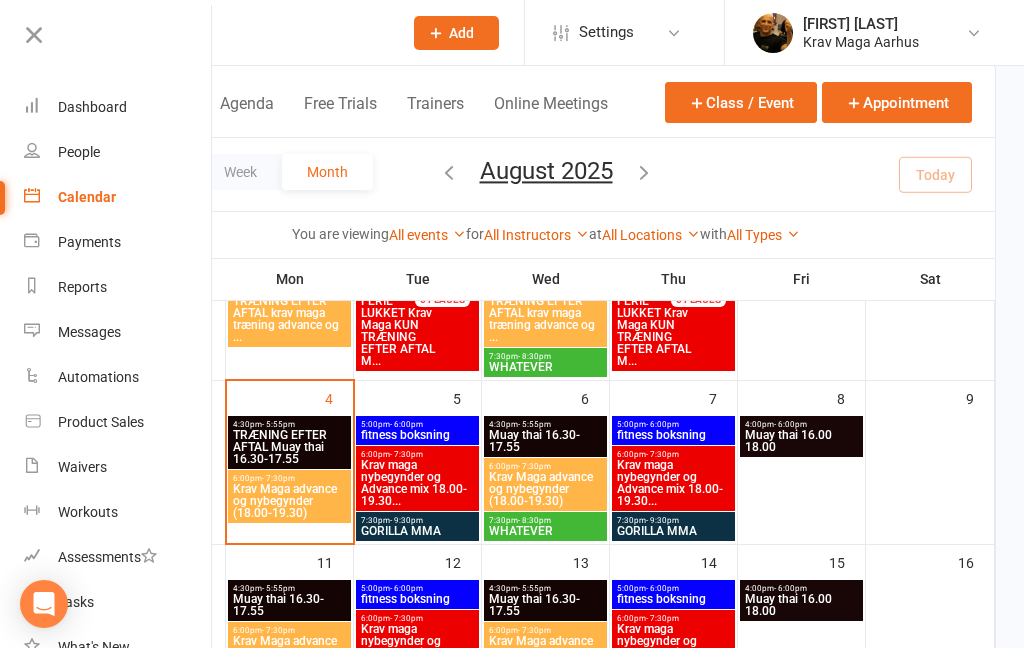 click on "Krav Maga advance og nybegynder  (18.00-19.30)" at bounding box center (289, 501) 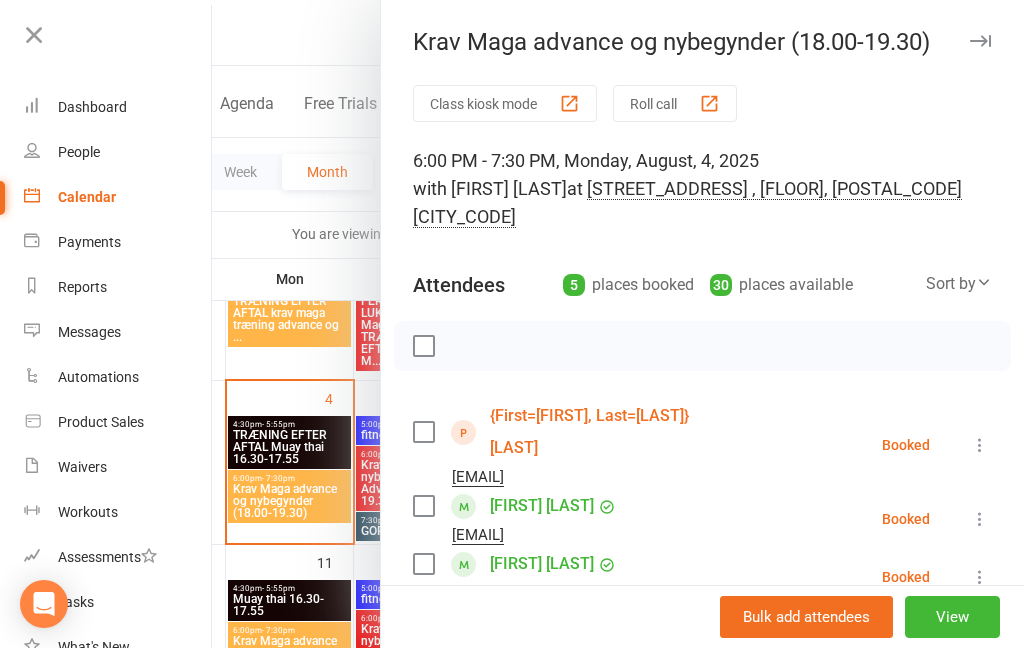 scroll, scrollTop: 0, scrollLeft: 0, axis: both 